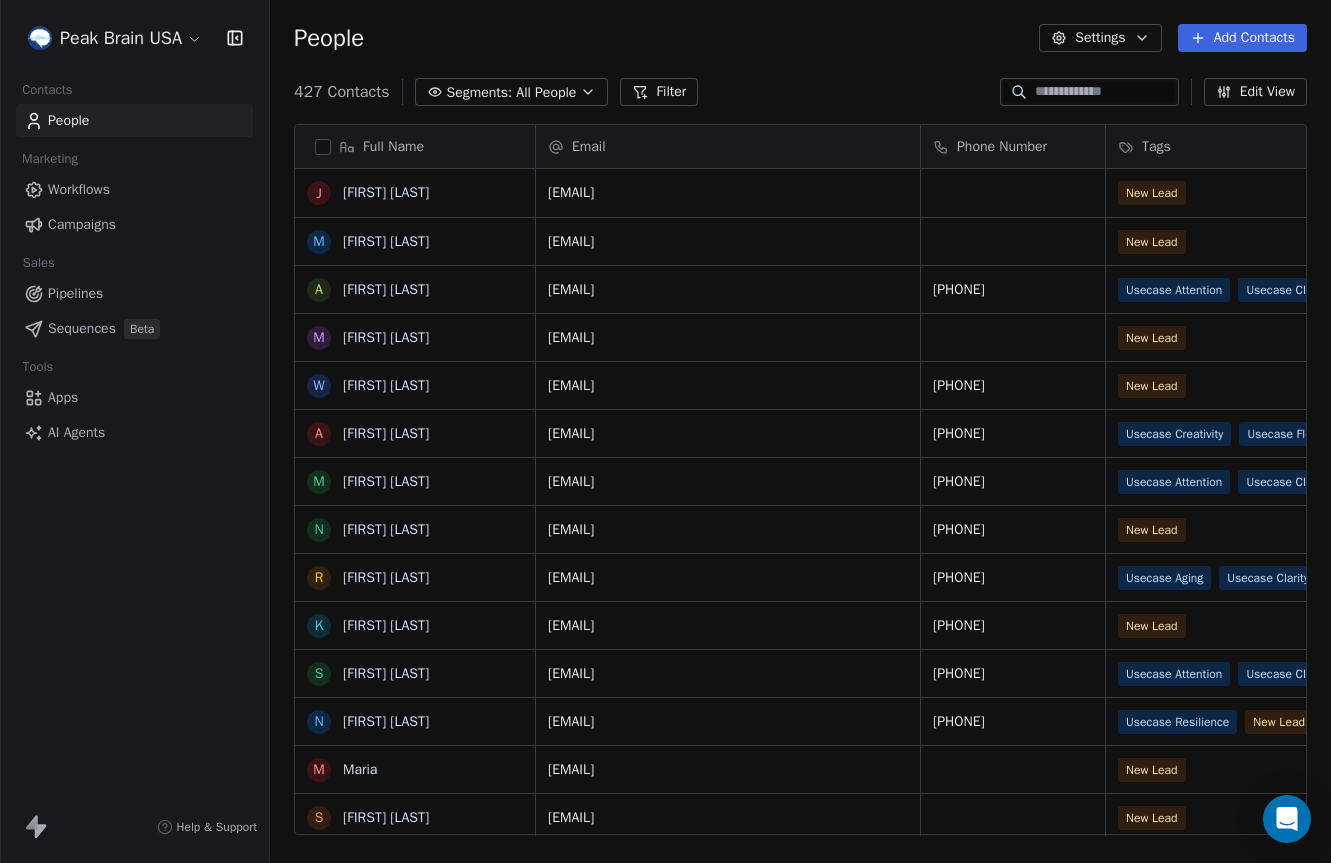 scroll, scrollTop: 0, scrollLeft: 0, axis: both 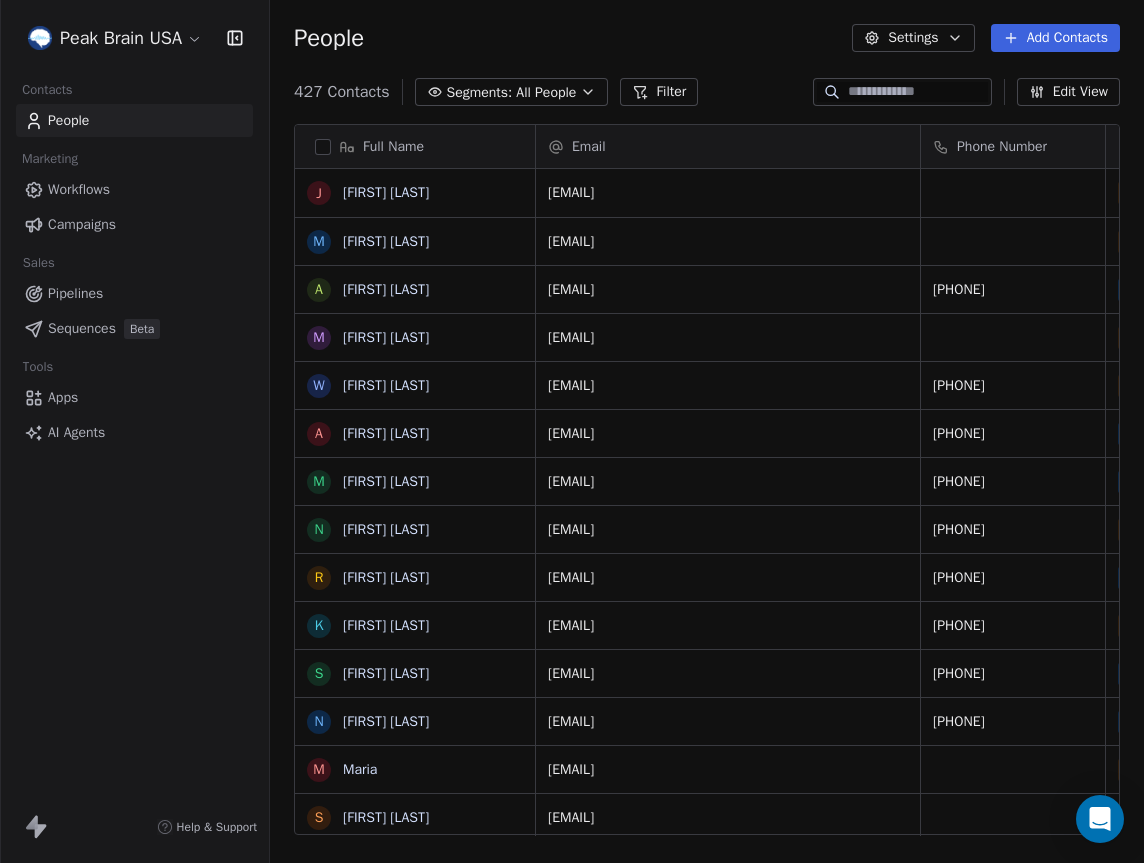 click on "Workflows" at bounding box center (79, 189) 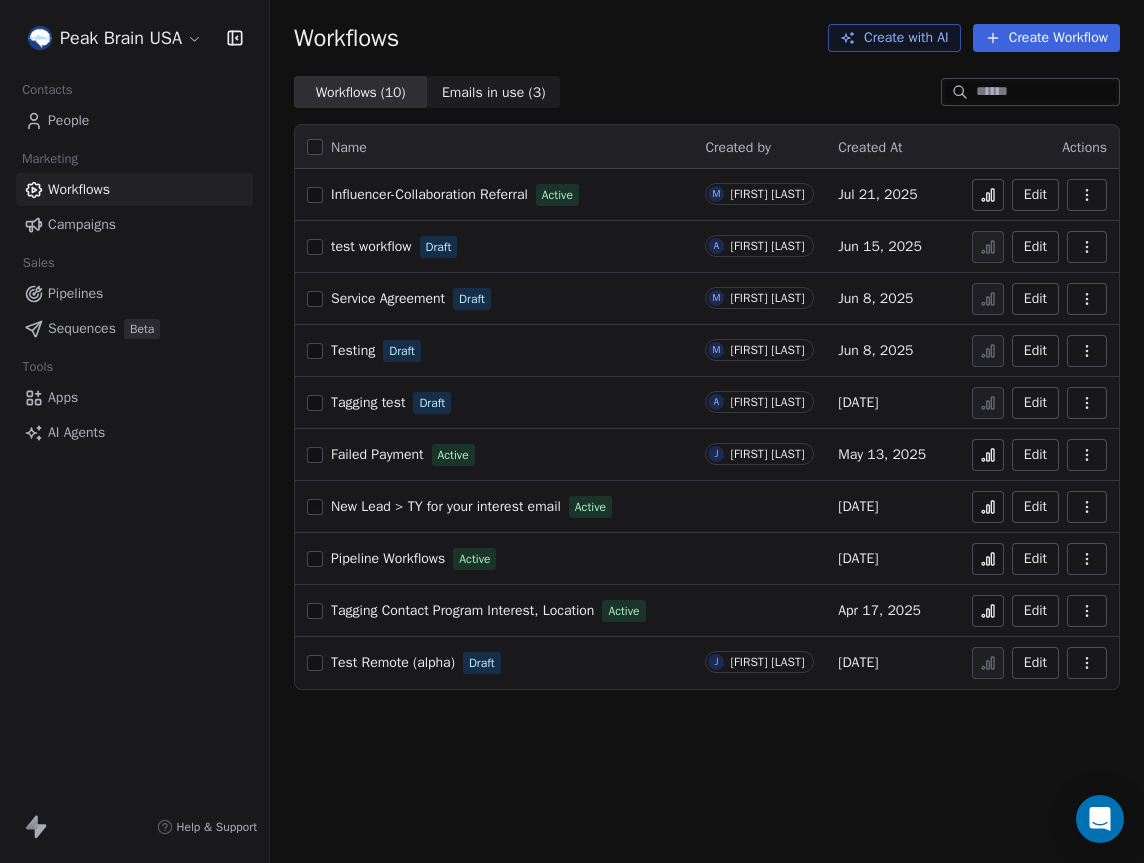 click on "Pipelines" at bounding box center [75, 293] 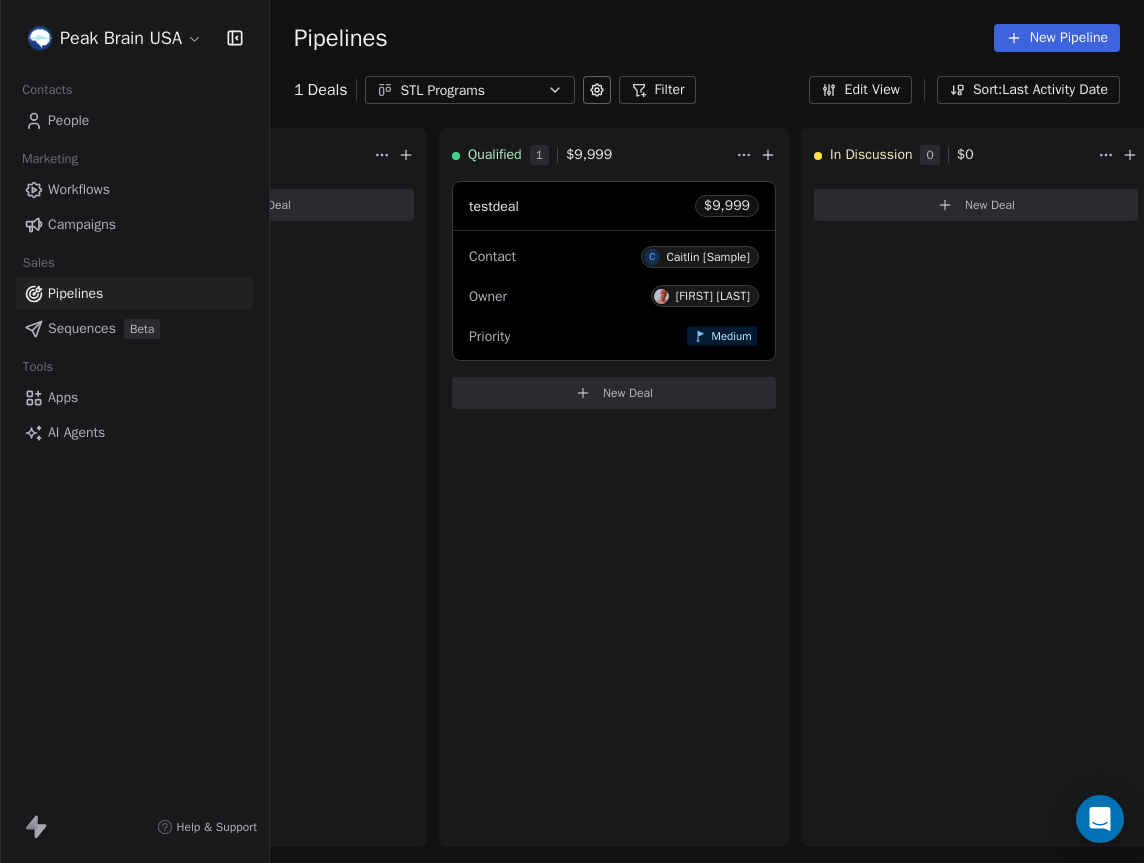 scroll, scrollTop: 0, scrollLeft: 0, axis: both 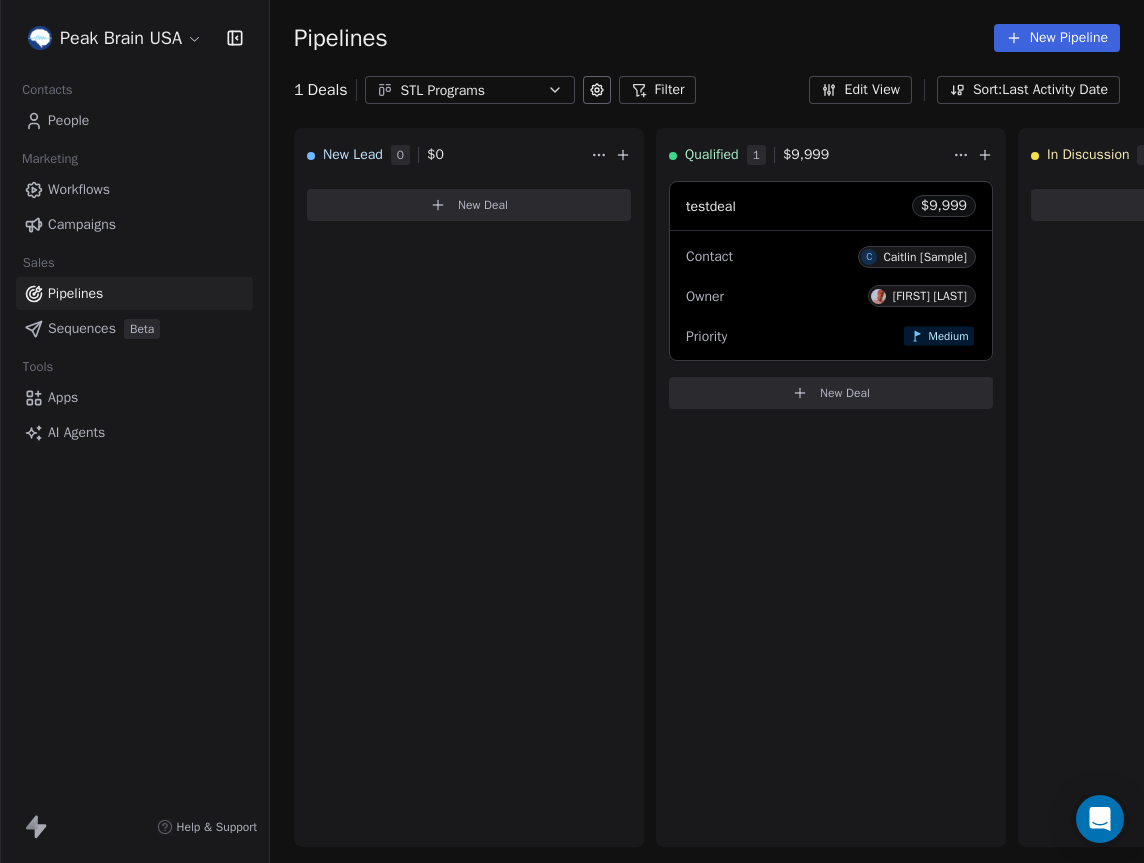 click on "Peak Brain USA Contacts People Marketing Workflows Campaigns Sales Pipelines Sequences Beta Tools Apps AI Agents Help & Support Pipelines  New Pipeline 1 Deals STL Programs Filter  Edit View Sort:  Last Activity Date New Lead 0 $ 0 New Deal Qualified 1 $ 9,999 testdeal $ 9,999 Contact C Caitlin [Sample] Owner Andrew Hill, PhD Priority Medium New Deal In Discussion 0 $ 0 New Deal Proposal 0 $ 0 New Deal Negotiation 0 $ 0 New Deal Won 0 $ 0 New Deal Lost 0 $ 0 New Deal
To pick up a draggable item, press the space bar.
While dragging, use the arrow keys to move the item.
Press space again to drop the item in its new position, or press escape to cancel." at bounding box center [572, 431] 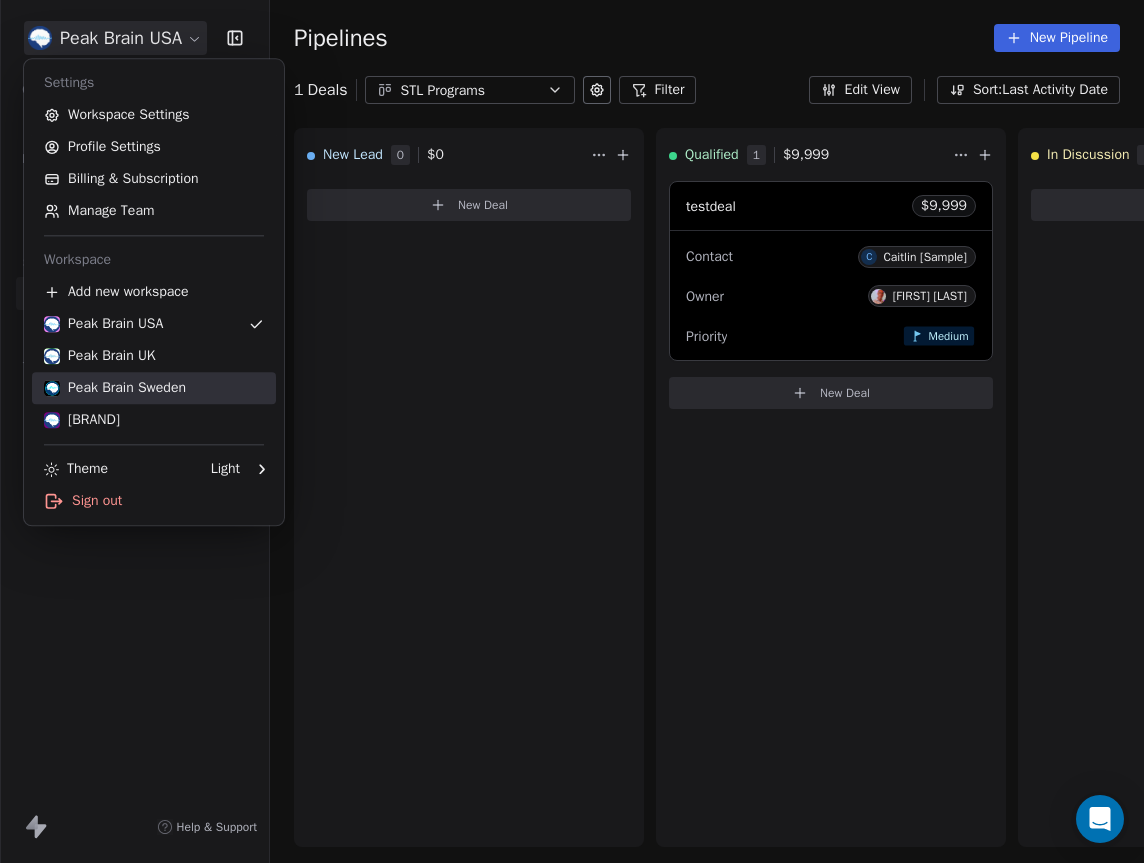 click on "Peak Brain Sweden" at bounding box center [115, 388] 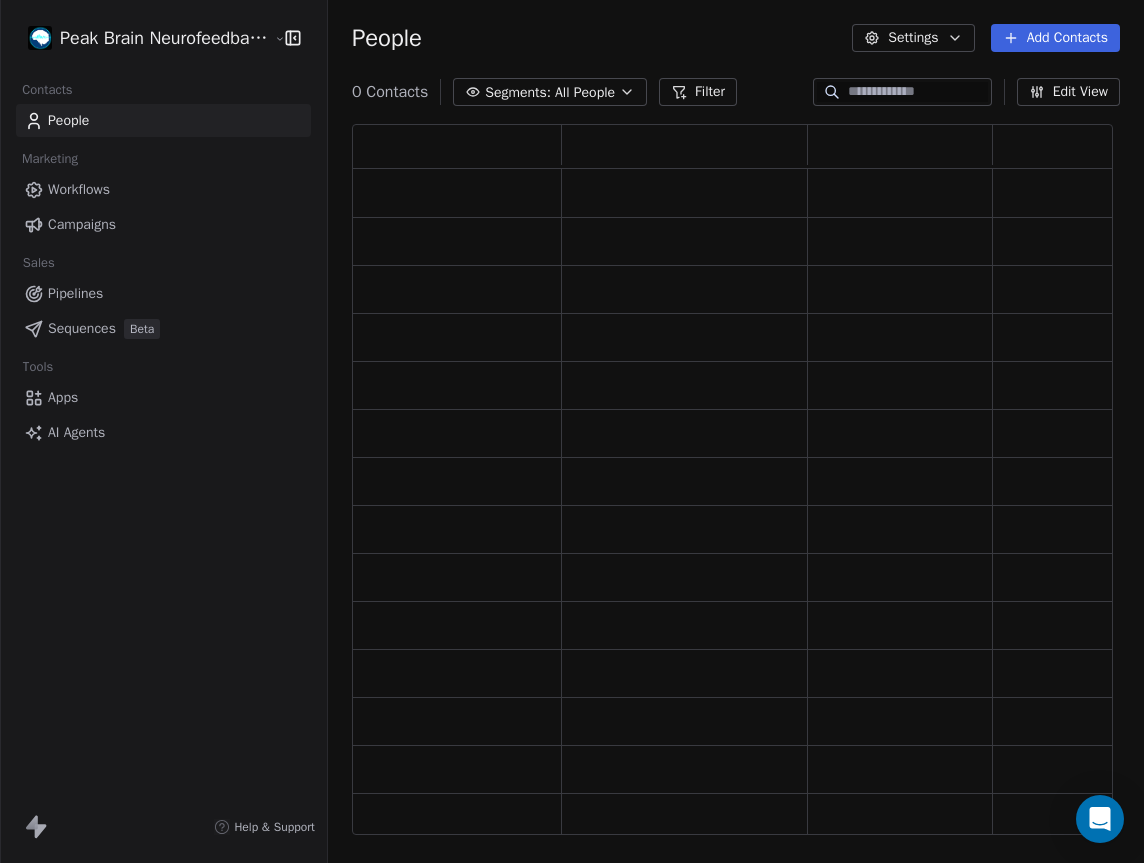 scroll, scrollTop: 0, scrollLeft: 1, axis: horizontal 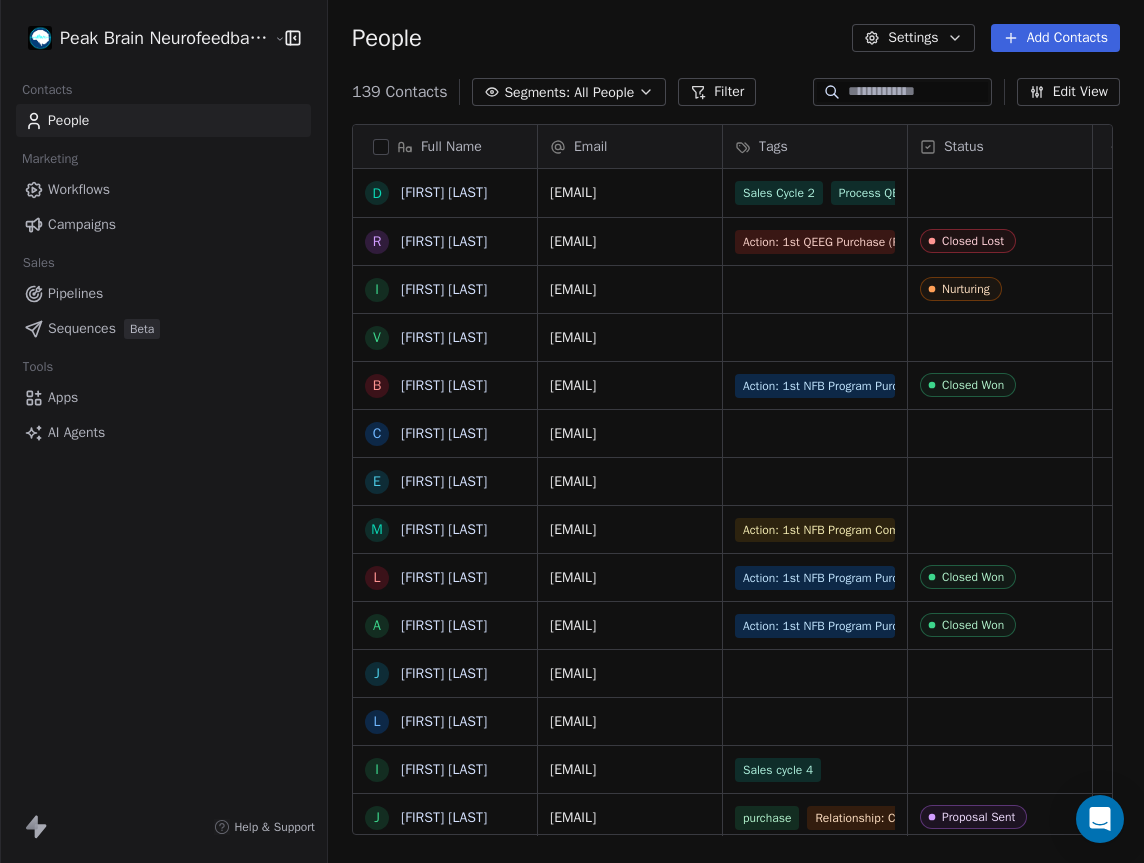 click on "Workflows" at bounding box center [163, 189] 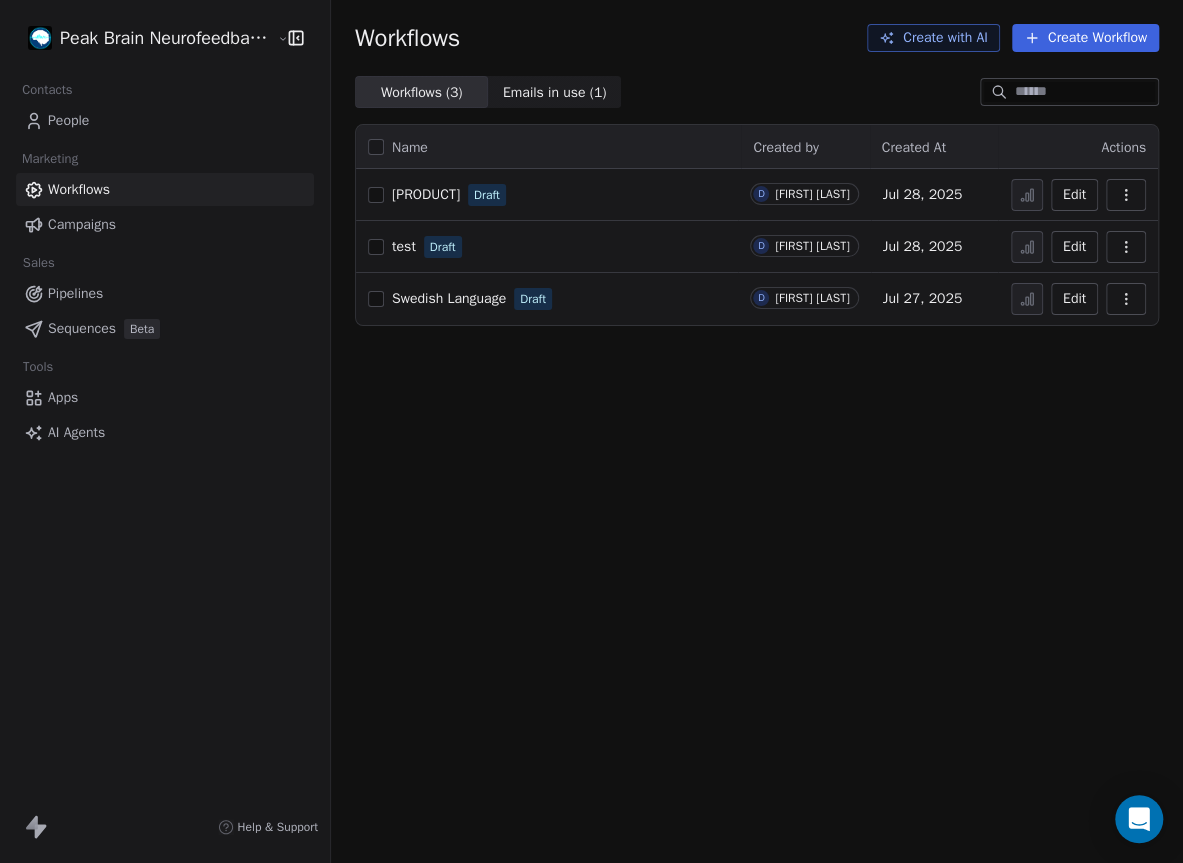 click on "Workflows  Create with AI  Create Workflow Workflows ( 3 ) Workflows ( 3 ) Emails in use ( 1 ) Emails in use ( 1 ) Name Created by Created At Actions NFB Progam Draft D David Pilbäck Jul 28, 2025 Edit test Draft D David Pilbäck Jul 28, 2025 Edit Swedish Language Draft D David Pilbäck Jul 27, 2025 Edit" at bounding box center [757, 431] 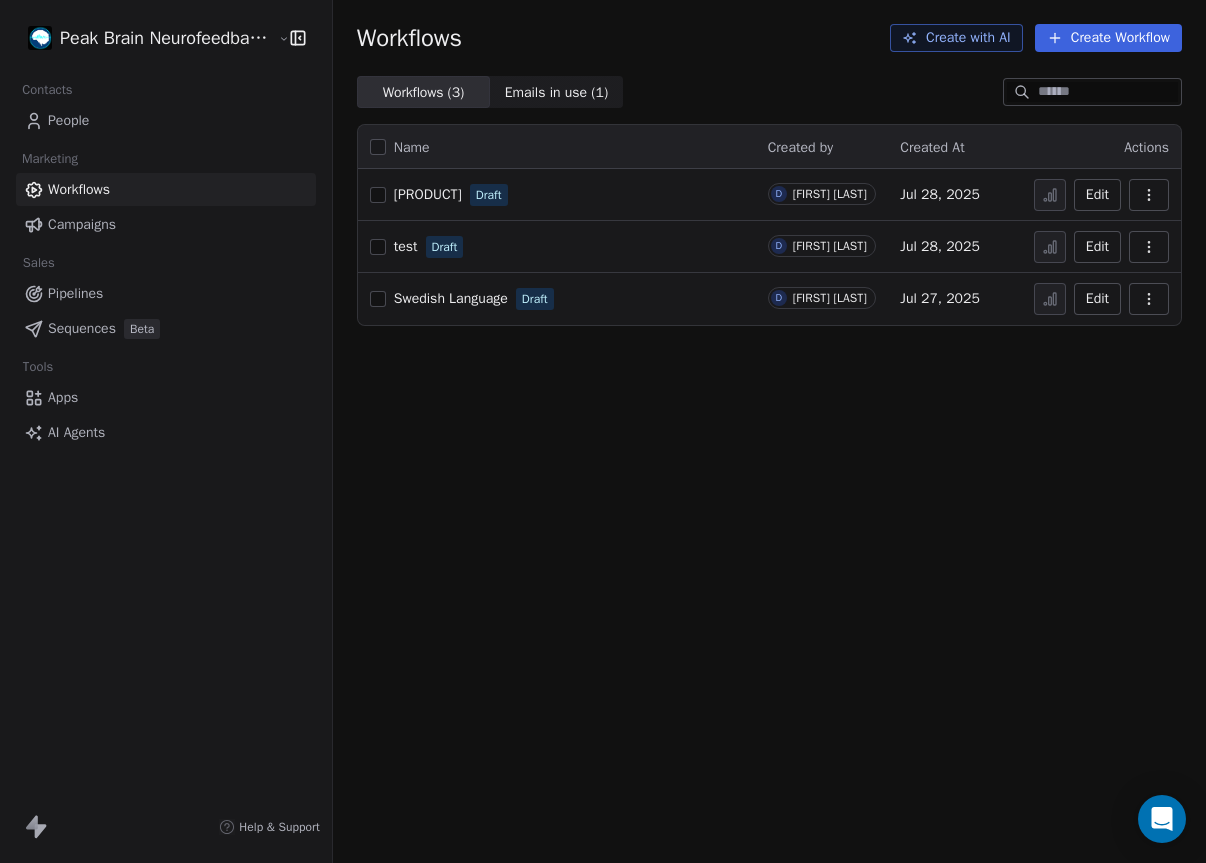 click on "Workflows  Create with AI  Create Workflow" at bounding box center [769, 38] 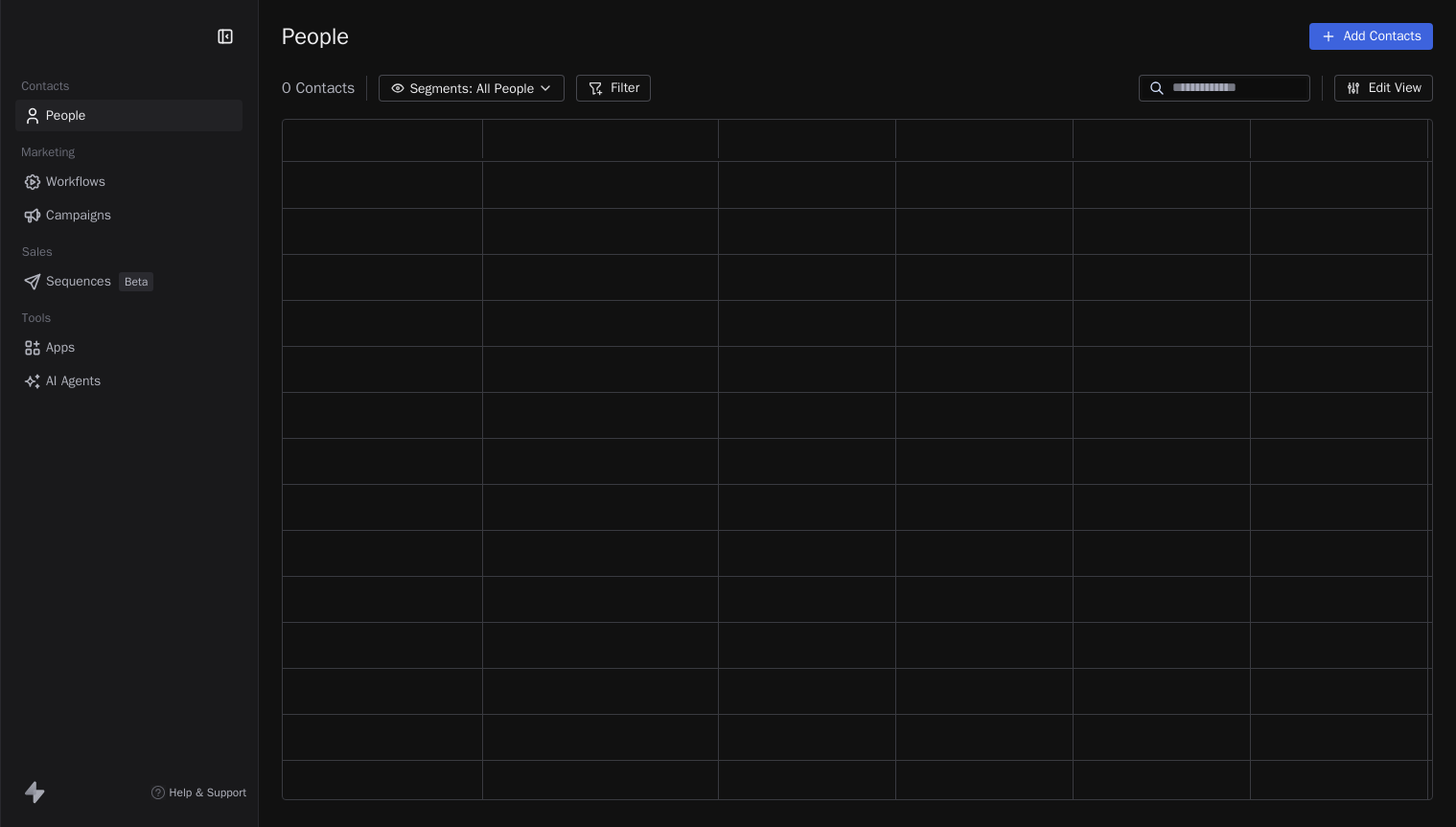 scroll, scrollTop: 0, scrollLeft: 0, axis: both 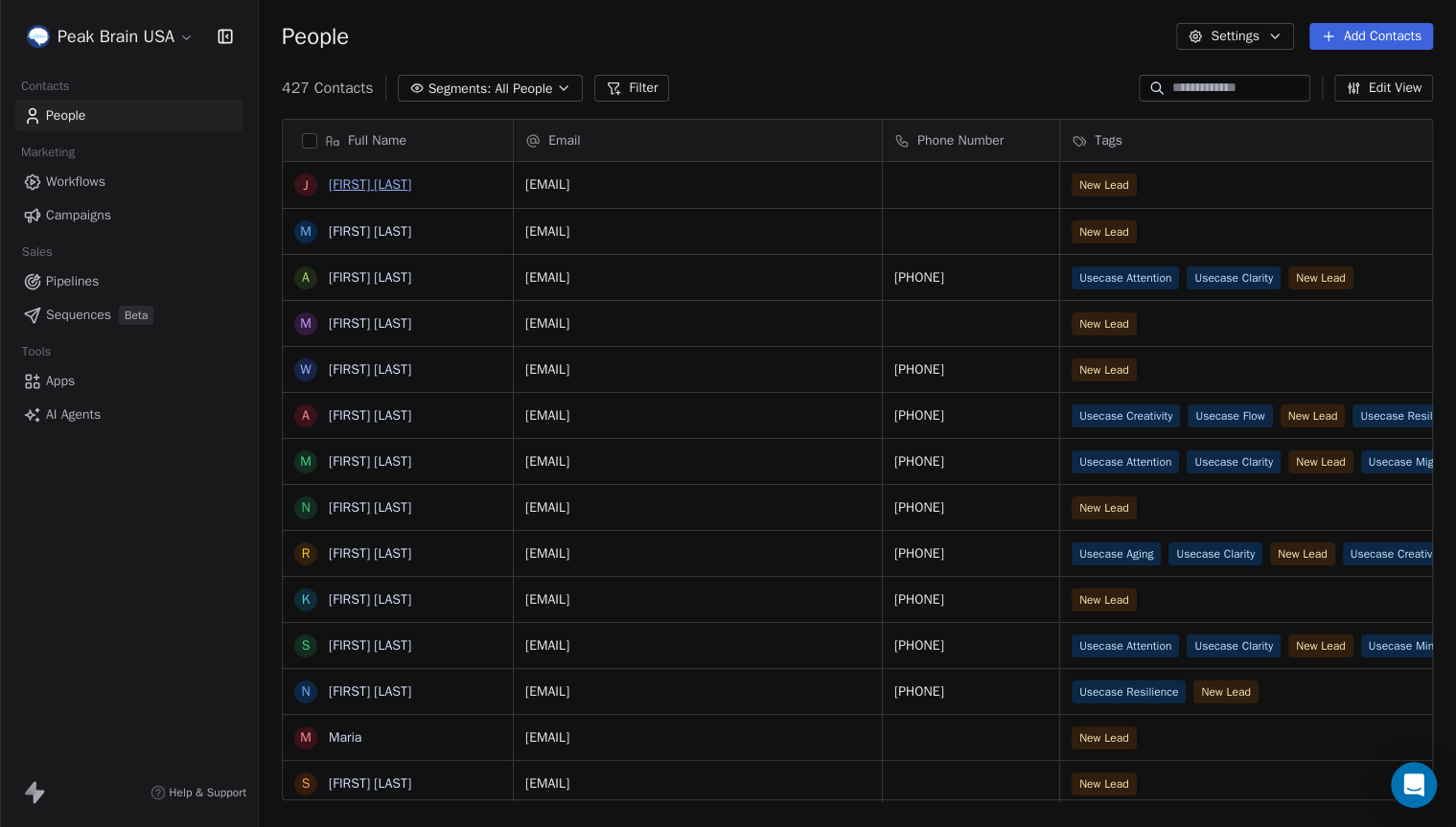 click on "[FIRST] [LAST]" at bounding box center [370, 184] 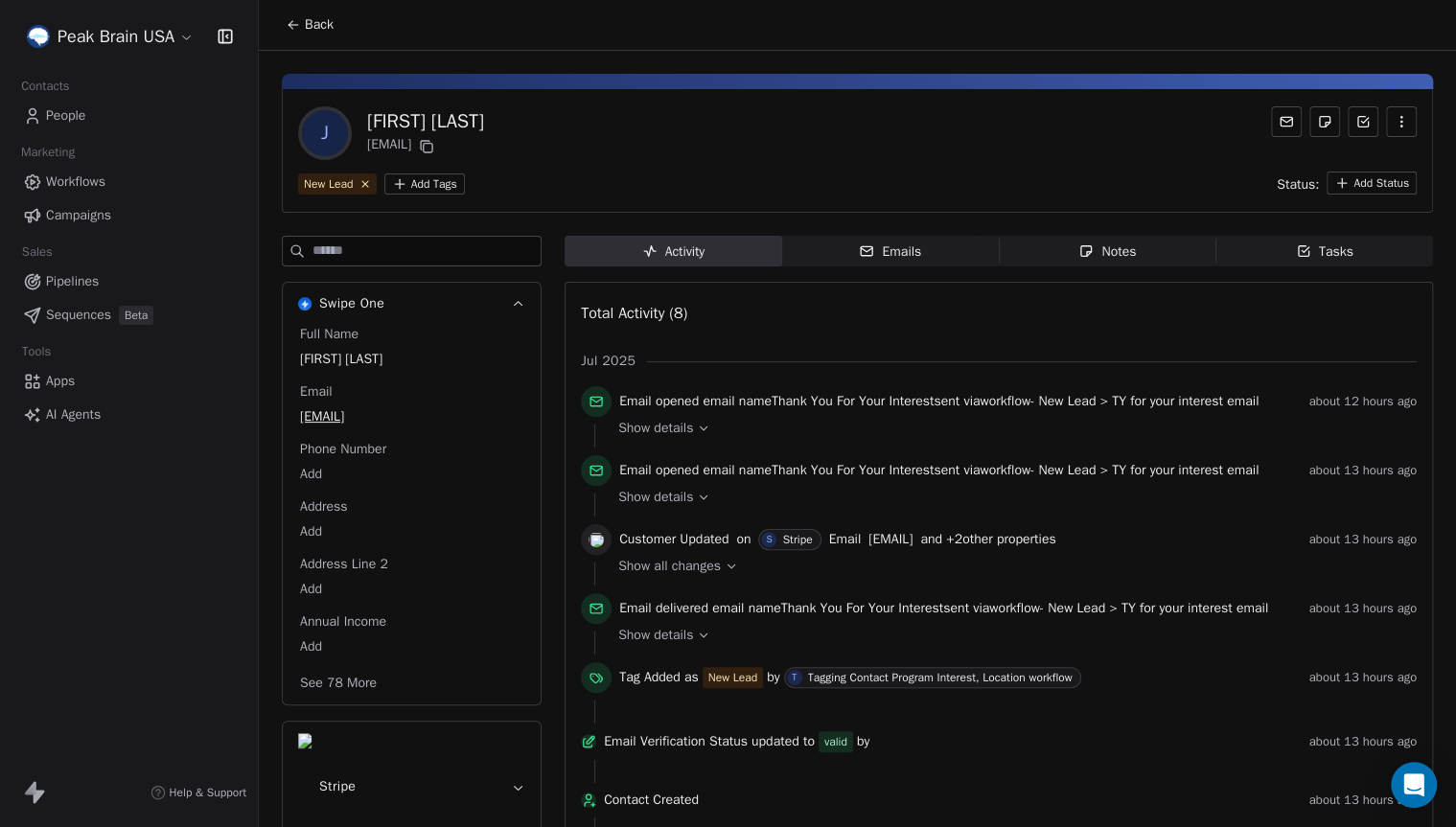click 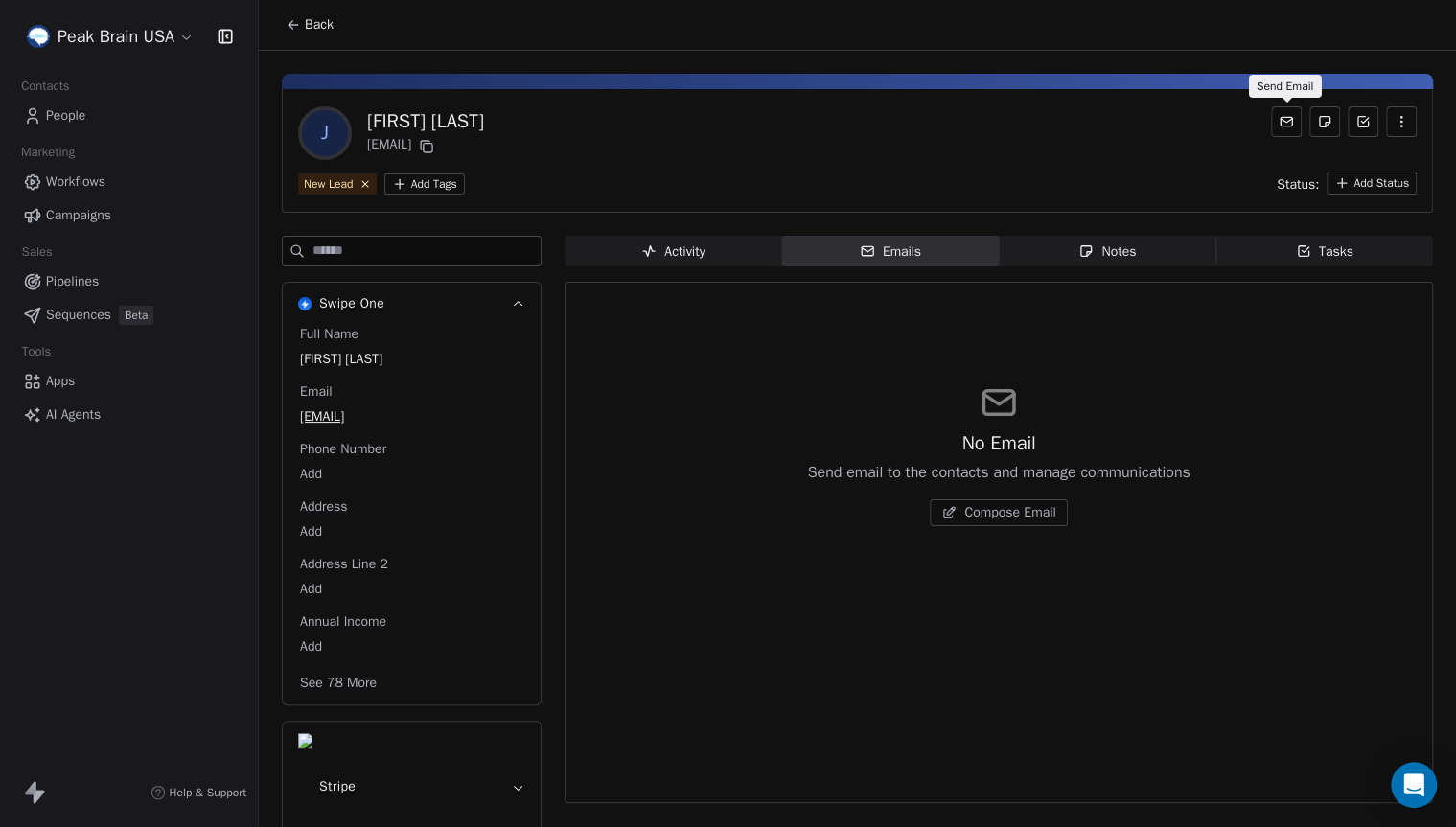 click 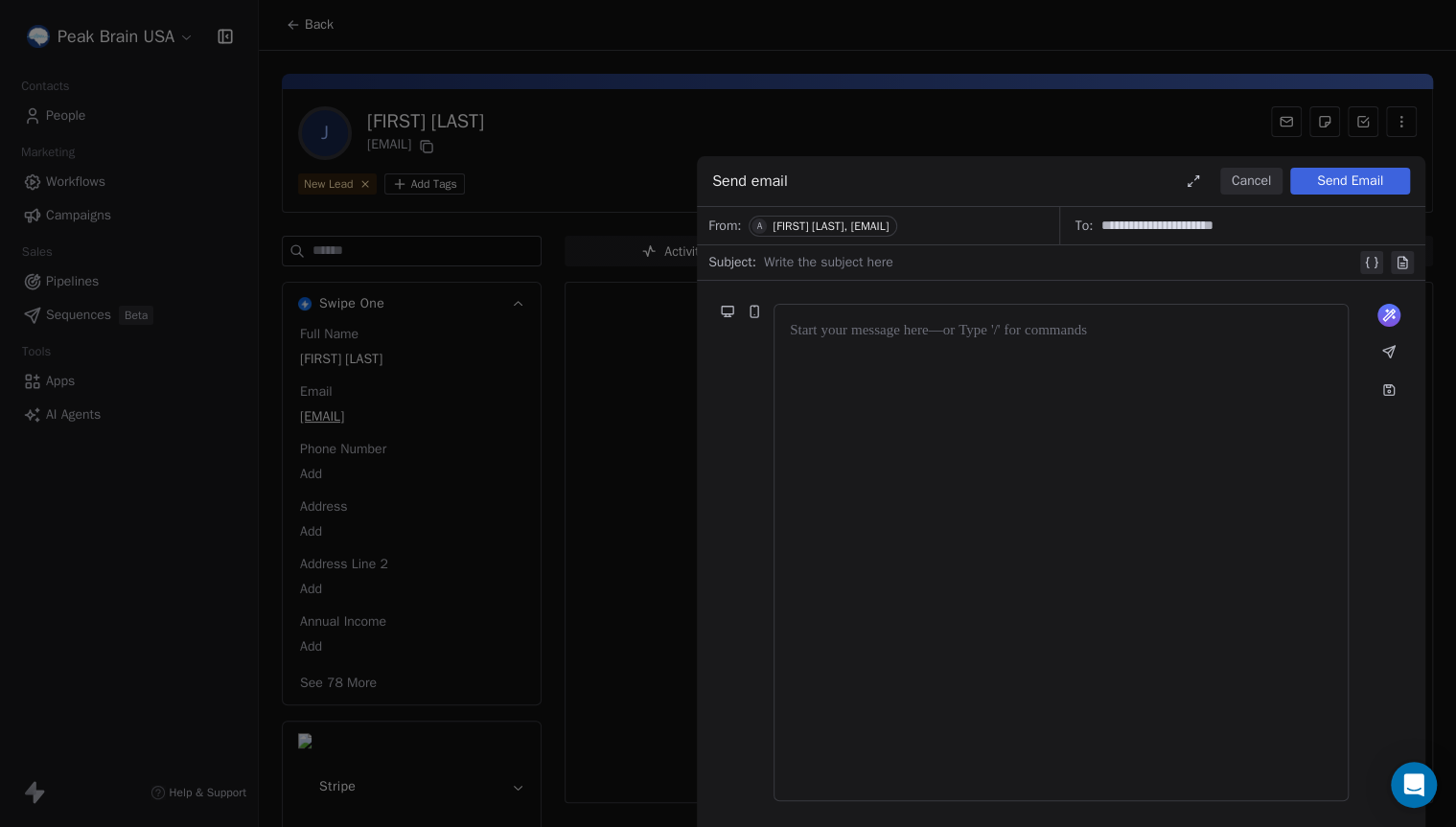 click on "Cancel" at bounding box center (1251, 181) 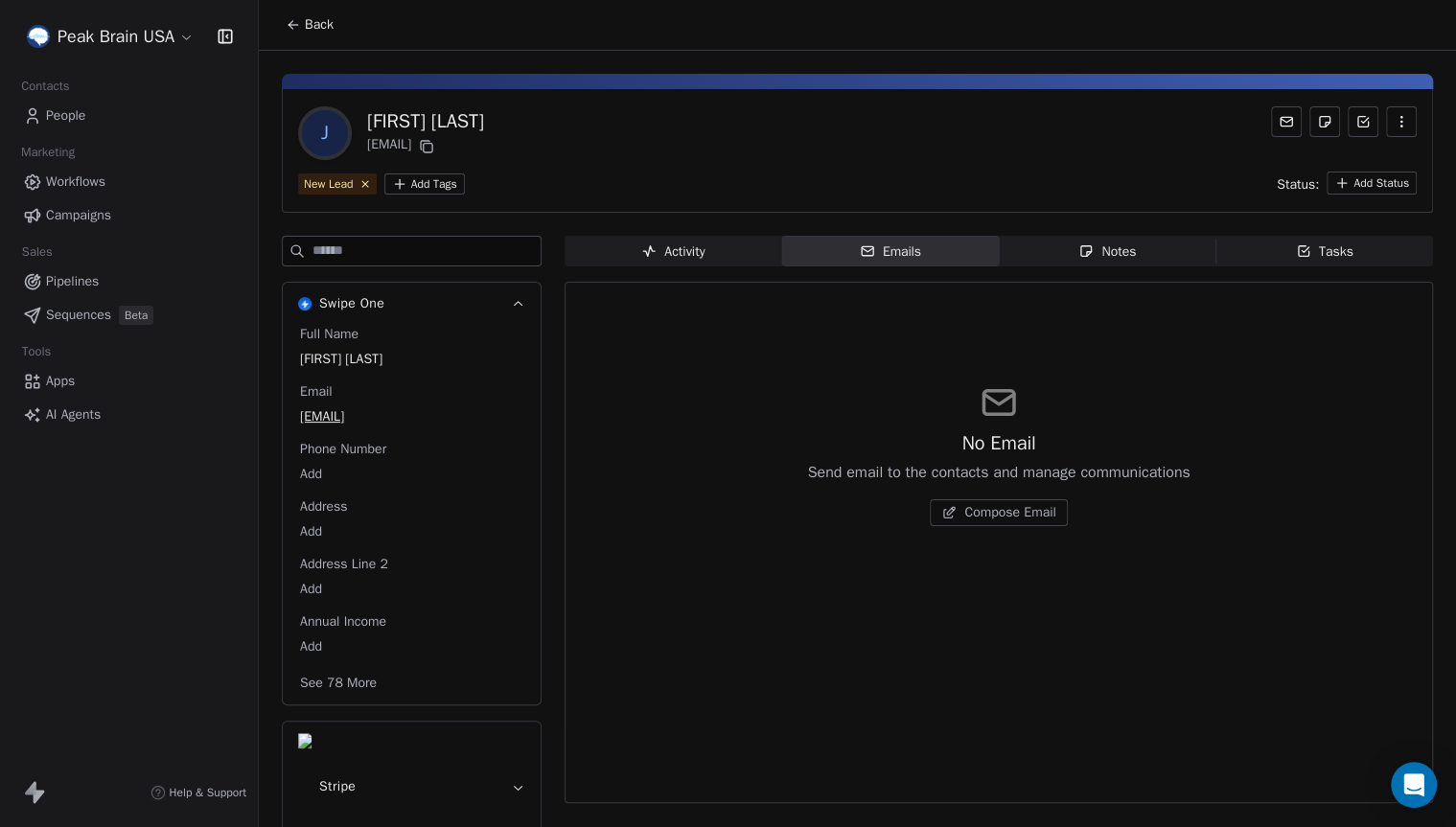 click 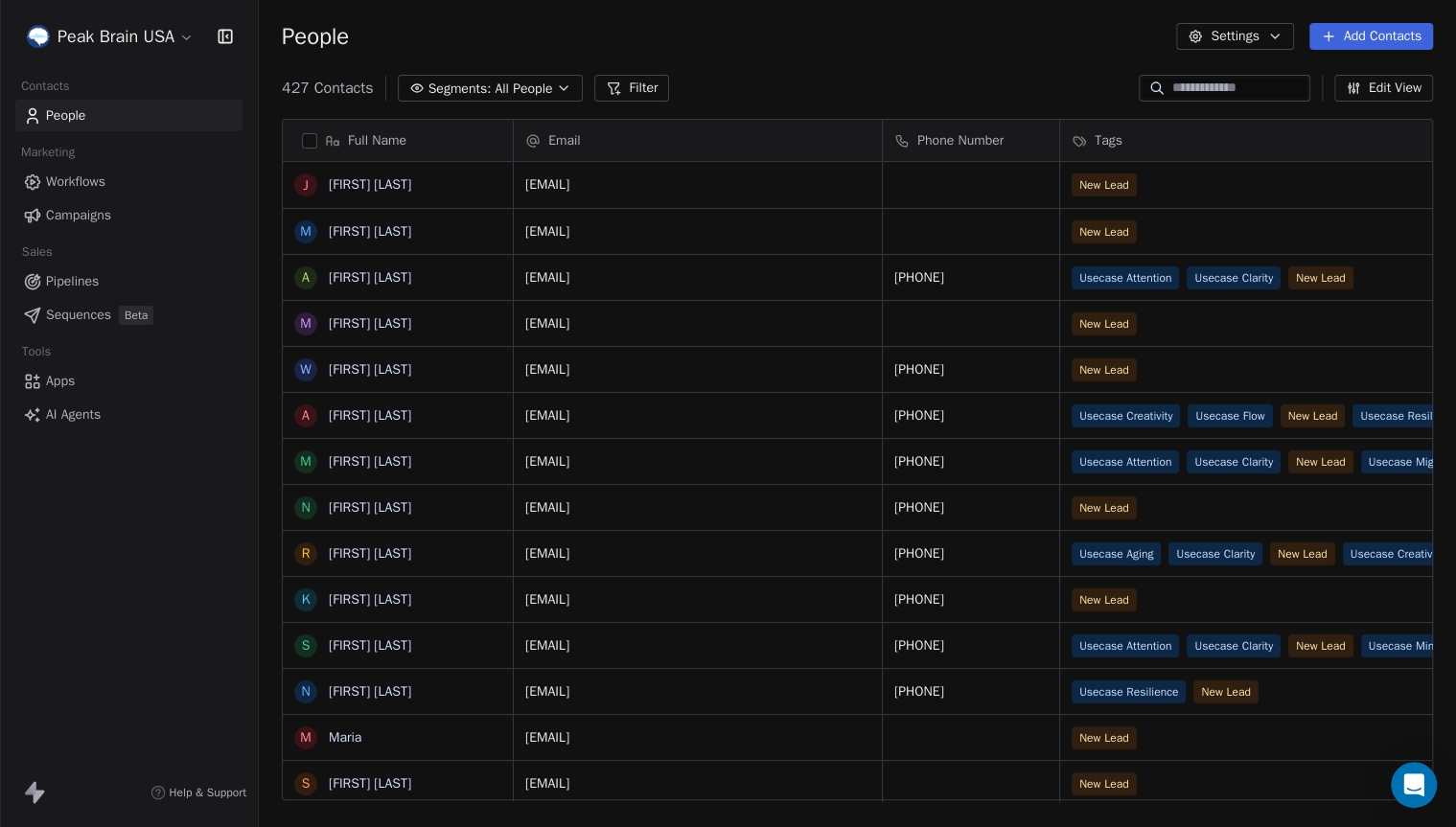 scroll, scrollTop: 0, scrollLeft: 1, axis: horizontal 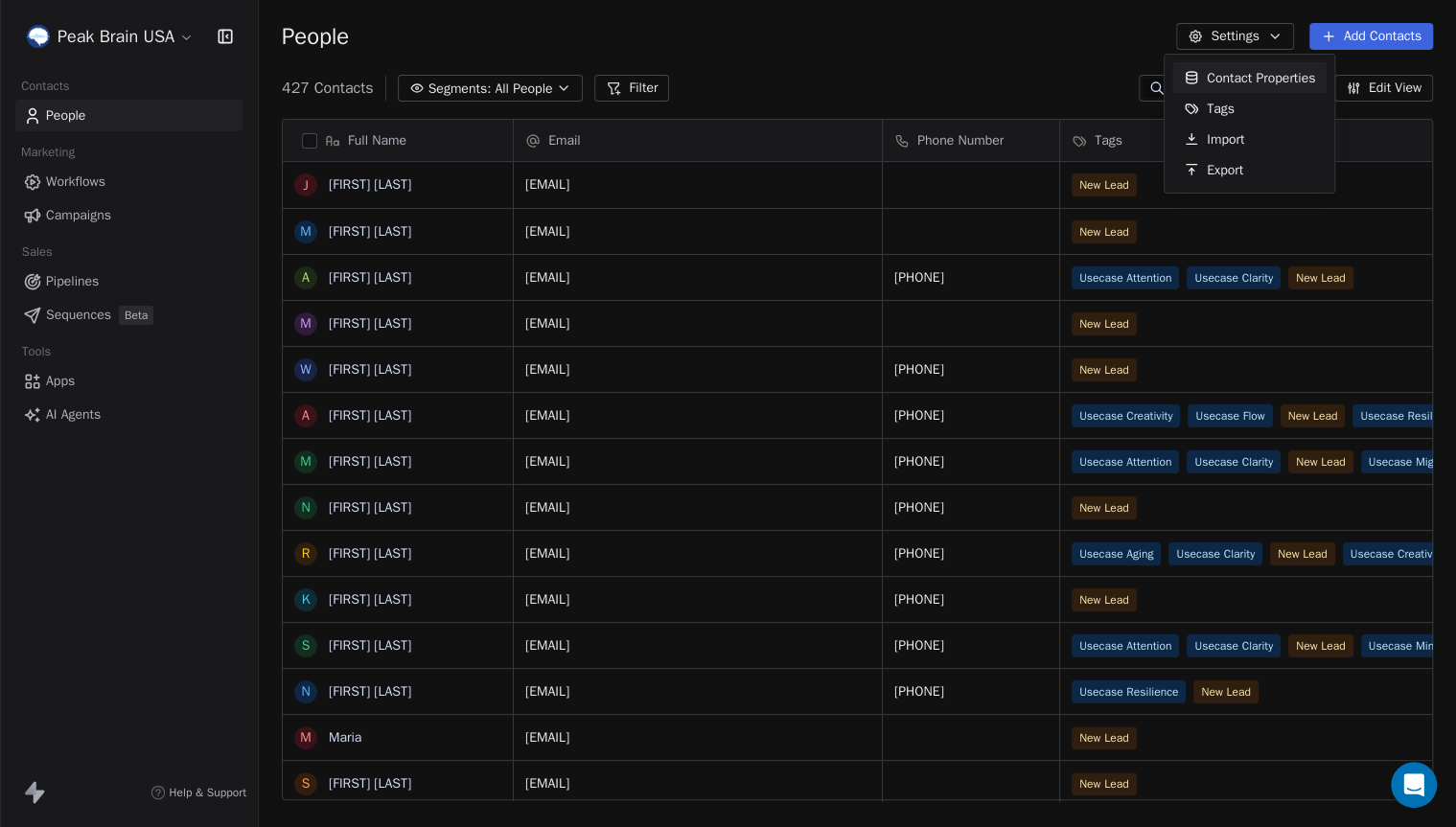 click on "Peak Brain USA Contacts People Marketing Workflows Campaigns Sales Pipelines Sequences Beta Tools Apps AI Agents Help & Support People Settings Add Contacts 427 Contacts Segments: All People Filter Edit View Tag Add to Sequence Export Full Name J [FIRST] [LAST] M [FIRST] [LAST] A [FIRST] [LAST] M [FIRST] [LAST] W [FIRST] [LAST] A [FIRST] [LAST] M [FIRST] [LAST] N [FIRST] [LAST] R [FIRST] [LAST] K [FIRST] [LAST] S [FIRST] [LAST] N [FIRST] [LAST] M [FIRST] [LAST] J [FIRST] [LAST] C [FIRST] [LAST] I [FIRST] [LAST] s [FIRST] [LAST] P [FIRST] [LAST] M [FIRST] [LAST] W [FIRST] [LAST] T [FIRST] [LAST] R [FIRST] [LAST] M [FIRST] [LAST] K [FIRST] [LAST] Email Phone Number Tags Country Status Membership Status [EMAIL] New Lead [EMAIL] New Lead [EMAIL] [PHONE] Usecase Attention Usecase Clarity New Lead Doctor" at bounding box center [728, 413] 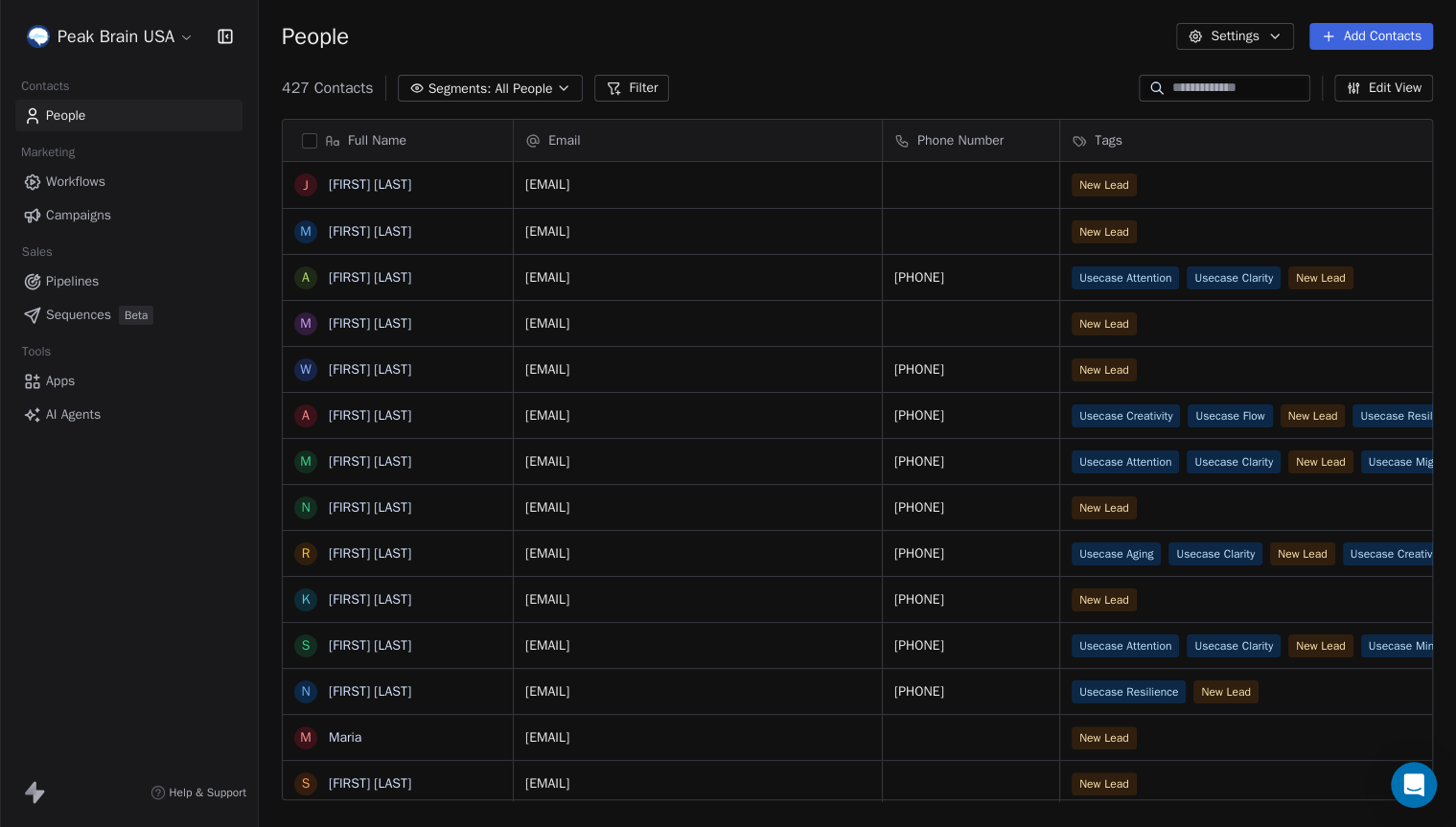 click on "Peak Brain USA Contacts People Marketing Workflows Campaigns Sales Pipelines Sequences Beta Tools Apps AI Agents Help & Support People Settings Add Contacts 427 Contacts Segments: All People Filter Edit View Tag Add to Sequence Export Full Name J [FIRST] [LAST] M [FIRST] [LAST] A [FIRST] [LAST] M [FIRST] [LAST] W [FIRST] [LAST] A [FIRST] [LAST] M [FIRST] [LAST] N [FIRST] [LAST] R [FIRST] [LAST] K [FIRST] [LAST] S [FIRST] [LAST] N [FIRST] [LAST] M [FIRST] [LAST] J [FIRST] [LAST] C [FIRST] [LAST] I [FIRST] [LAST] s [FIRST] [LAST] P [FIRST] [LAST] M [FIRST] [LAST] W [FIRST] [LAST] T [FIRST] [LAST] R [FIRST] [LAST] M [FIRST] [LAST] K [FIRST] [LAST] Email Phone Number Tags Country Status Membership Status [EMAIL] New Lead [EMAIL] New Lead [EMAIL] [PHONE] Usecase Attention Usecase Clarity New Lead Doctor" at bounding box center [728, 413] 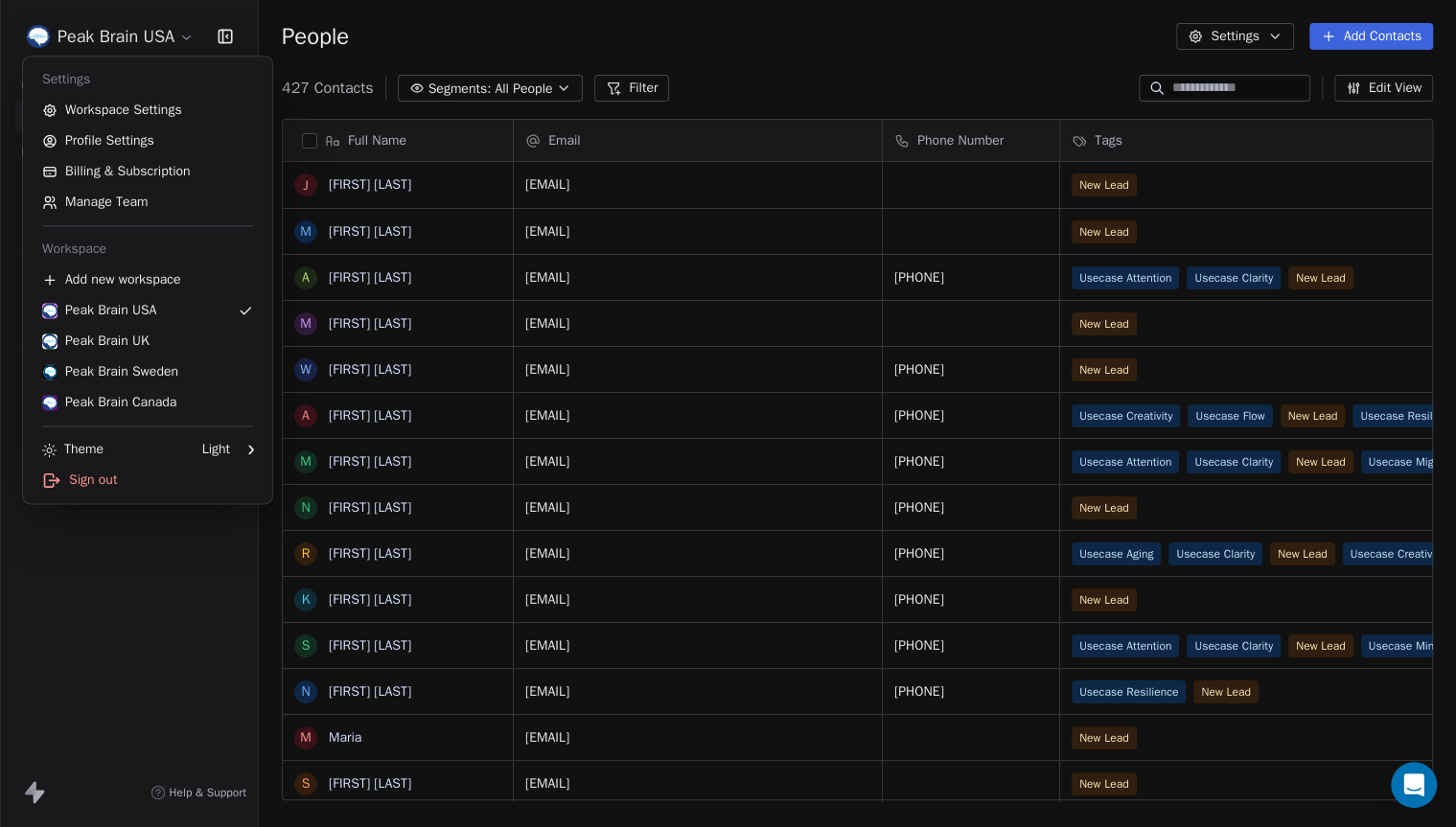 click on "Peak Brain USA Contacts People Marketing Workflows Campaigns Sales Pipelines Sequences Beta Tools Apps AI Agents Help & Support People Settings Add Contacts 427 Contacts Segments: All People Filter Edit View Tag Add to Sequence Export Full Name J [FIRST] [LAST] M [FIRST] [LAST] A [FIRST] [LAST] M [FIRST] [LAST] W [FIRST] [LAST] A [FIRST] [LAST] M [FIRST] [LAST] N [FIRST] [LAST] R [FIRST] [LAST] K [FIRST] [LAST] S [FIRST] [LAST] N [FIRST] [LAST] M [FIRST] [LAST] J [FIRST] [LAST] C [FIRST] [LAST] I [FIRST] [LAST] s [FIRST] [LAST] P [FIRST] [LAST] M [FIRST] [LAST] W [FIRST] [LAST] T [FIRST] [LAST] R [FIRST] [LAST] M [FIRST] [LAST] K [FIRST] [LAST] Email Phone Number Tags Country Status Membership Status [EMAIL] New Lead [EMAIL] New Lead [EMAIL] [PHONE] Usecase Attention Usecase Clarity New Lead Doctor" at bounding box center [728, 413] 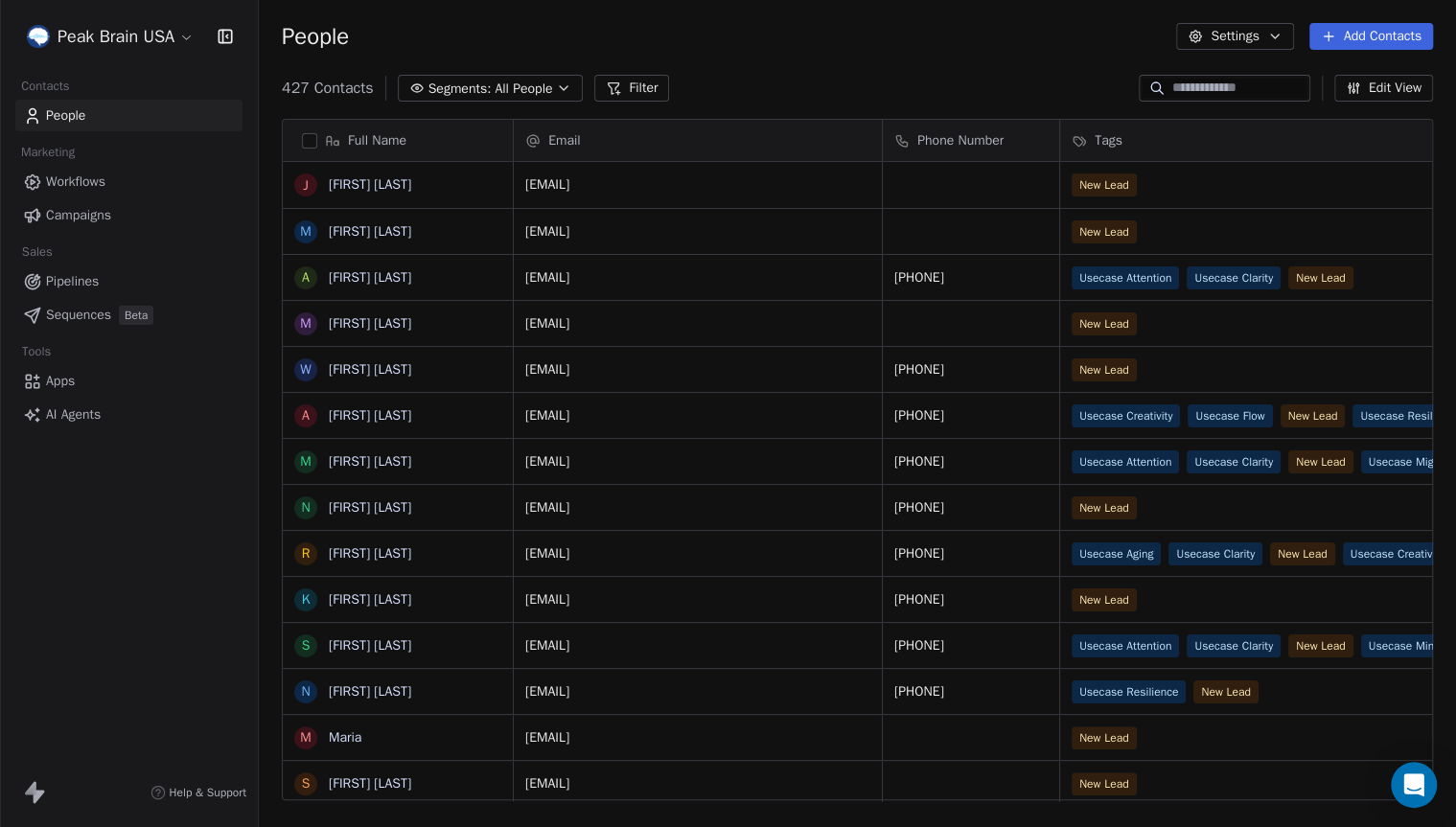 click 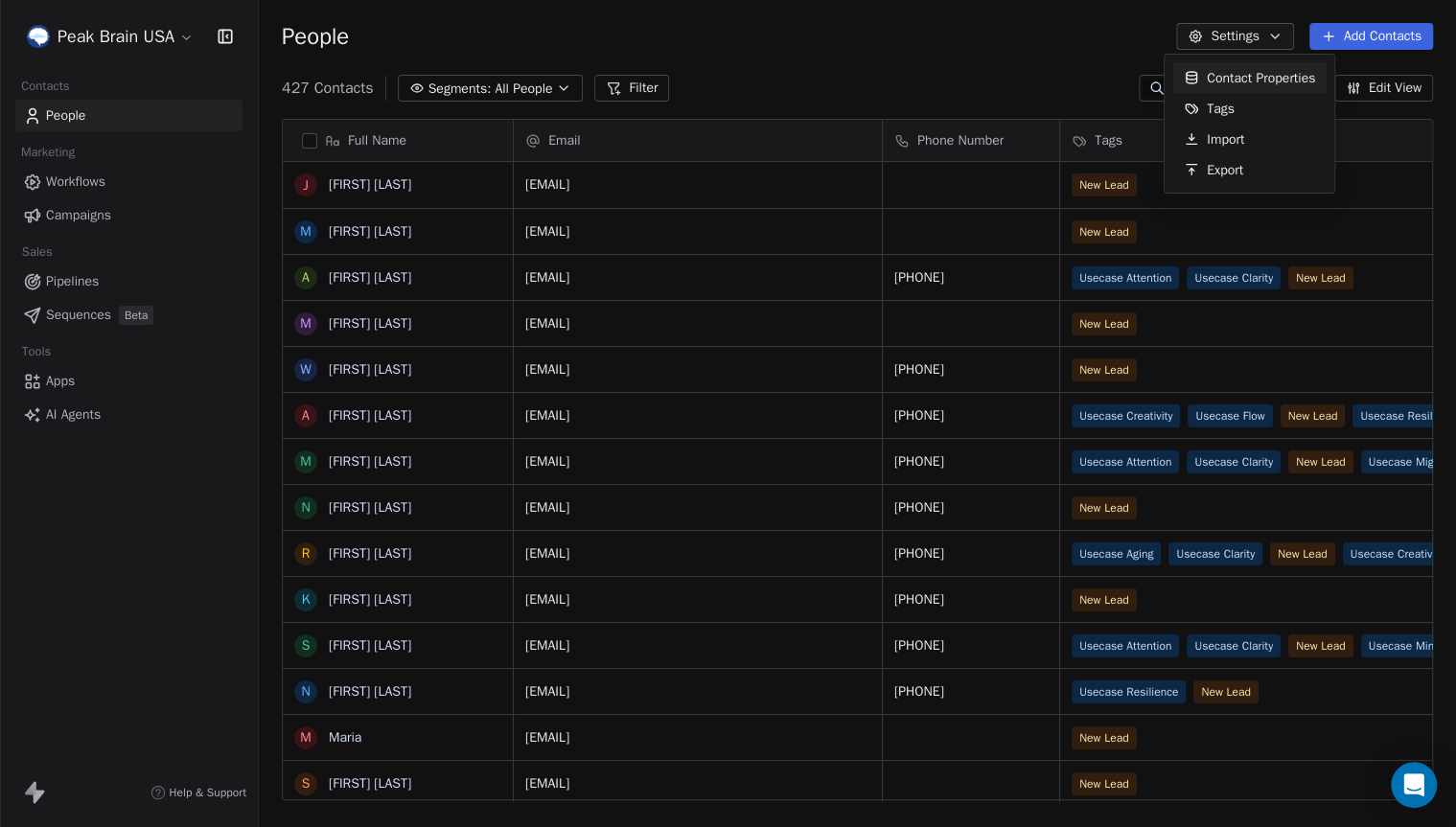 click on "Peak Brain USA Contacts People Marketing Workflows Campaigns Sales Pipelines Sequences Beta Tools Apps AI Agents Help & Support People Settings Add Contacts 427 Contacts Segments: All People Filter Edit View Tag Add to Sequence Export Full Name J [FIRST] [LAST] M [FIRST] [LAST] A [FIRST] [LAST] M [FIRST] [LAST] W [FIRST] [LAST] A [FIRST] [LAST] M [FIRST] [LAST] N [FIRST] [LAST] R [FIRST] [LAST] K [FIRST] [LAST] S [FIRST] [LAST] N [FIRST] [LAST] M [FIRST] [LAST] J [FIRST] [LAST] C [FIRST] [LAST] I [FIRST] [LAST] s [FIRST] [LAST] P [FIRST] [LAST] M [FIRST] [LAST] W [FIRST] [LAST] T [FIRST] [LAST] R [FIRST] [LAST] M [FIRST] [LAST] K [FIRST] [LAST] Email Phone Number Tags Country Status Membership Status [EMAIL] New Lead [EMAIL] New Lead [EMAIL] [PHONE] Usecase Attention Usecase Clarity New Lead Doctor" at bounding box center (728, 413) 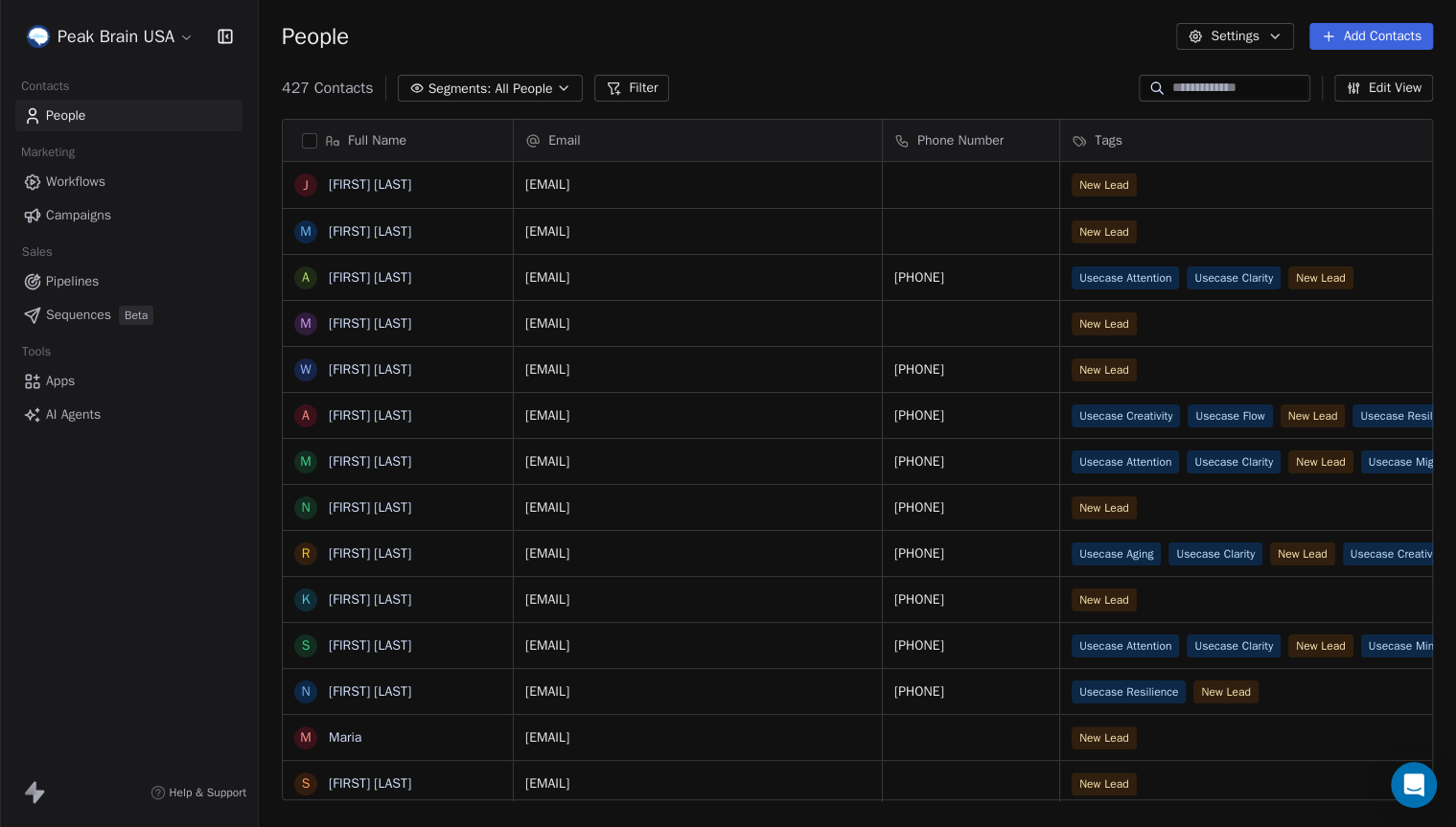 scroll, scrollTop: 288, scrollLeft: 0, axis: vertical 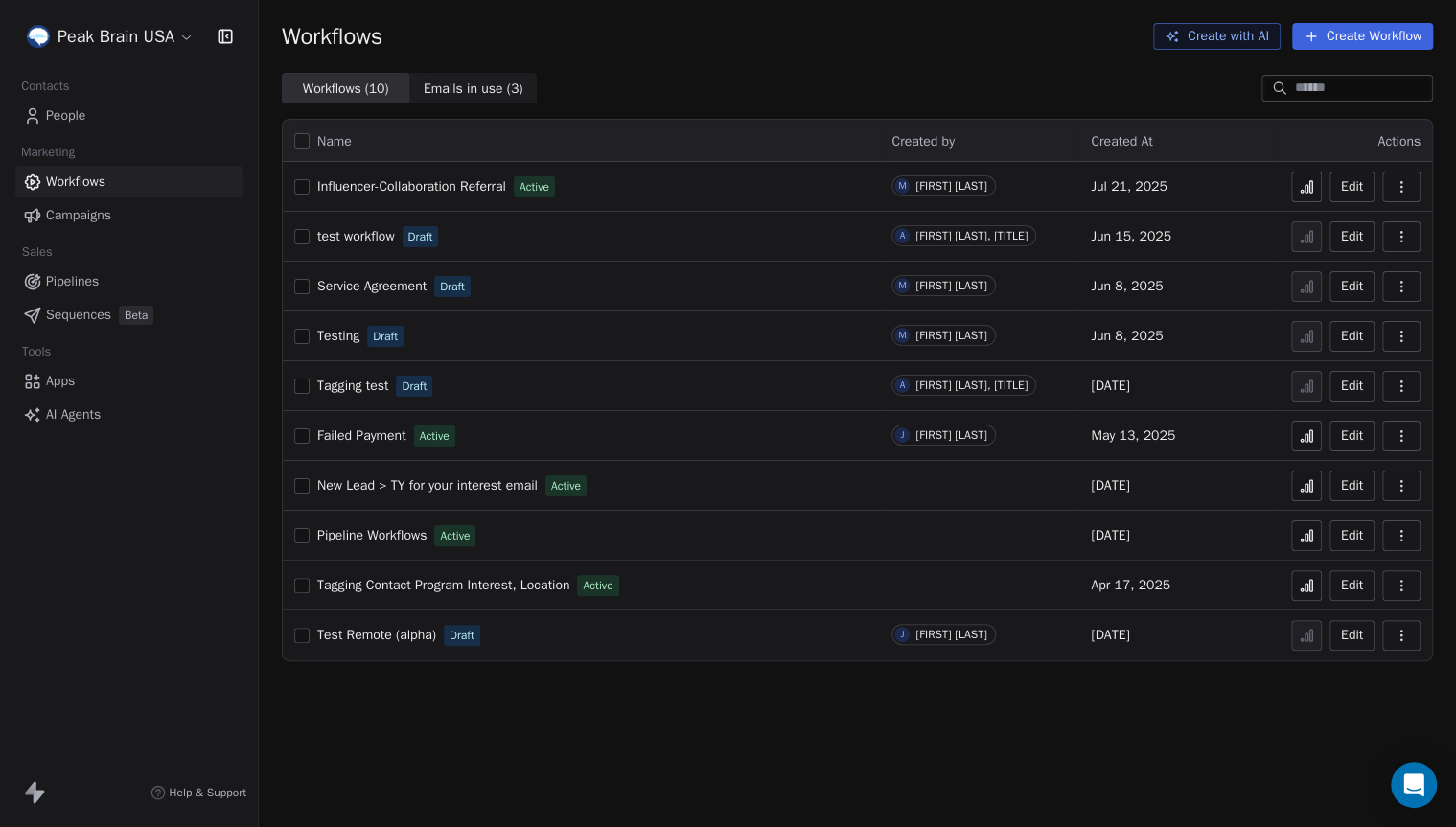 click on "Emails in use ( 3 )" at bounding box center (474, 88) 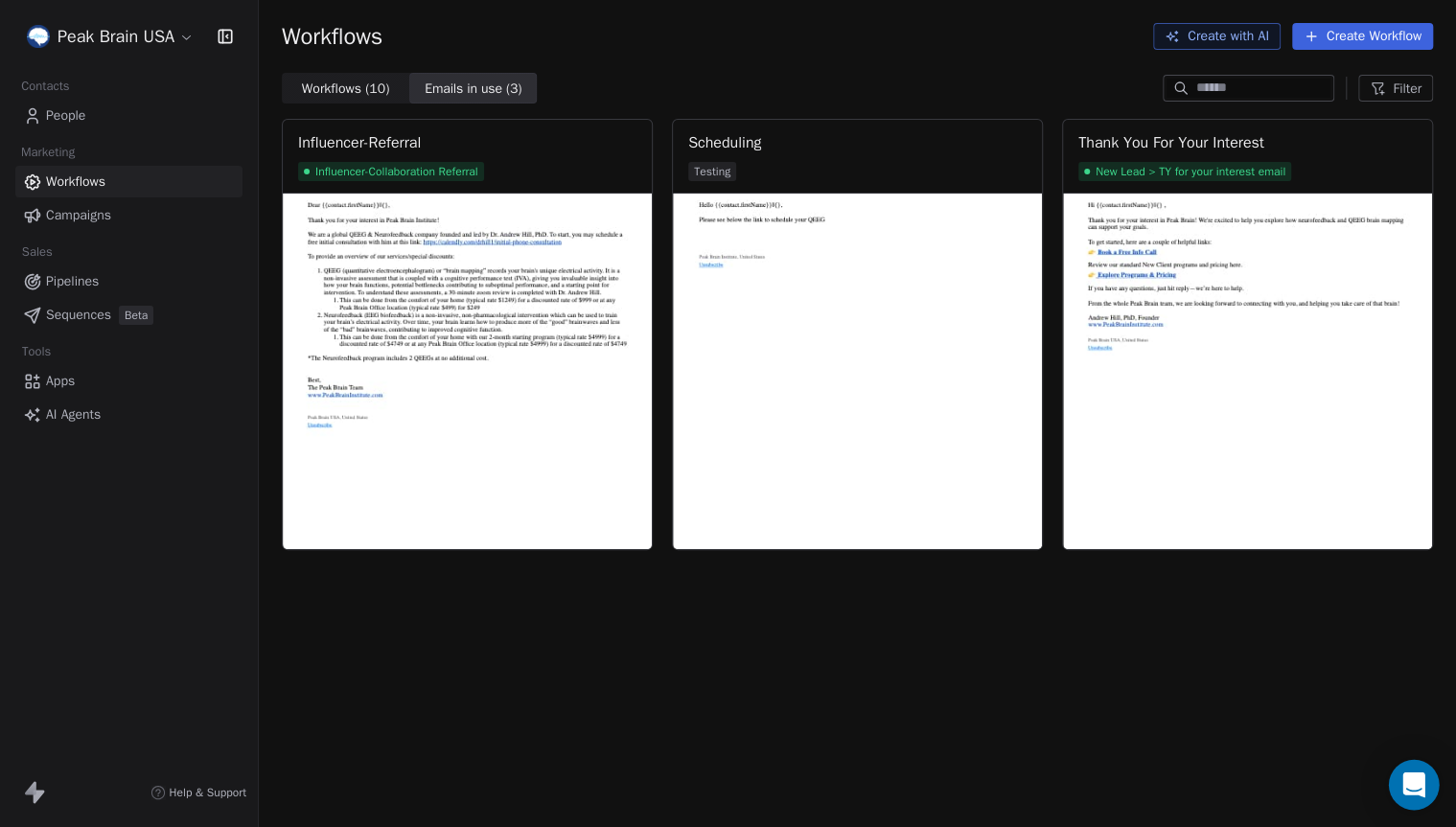 click at bounding box center (1414, 785) 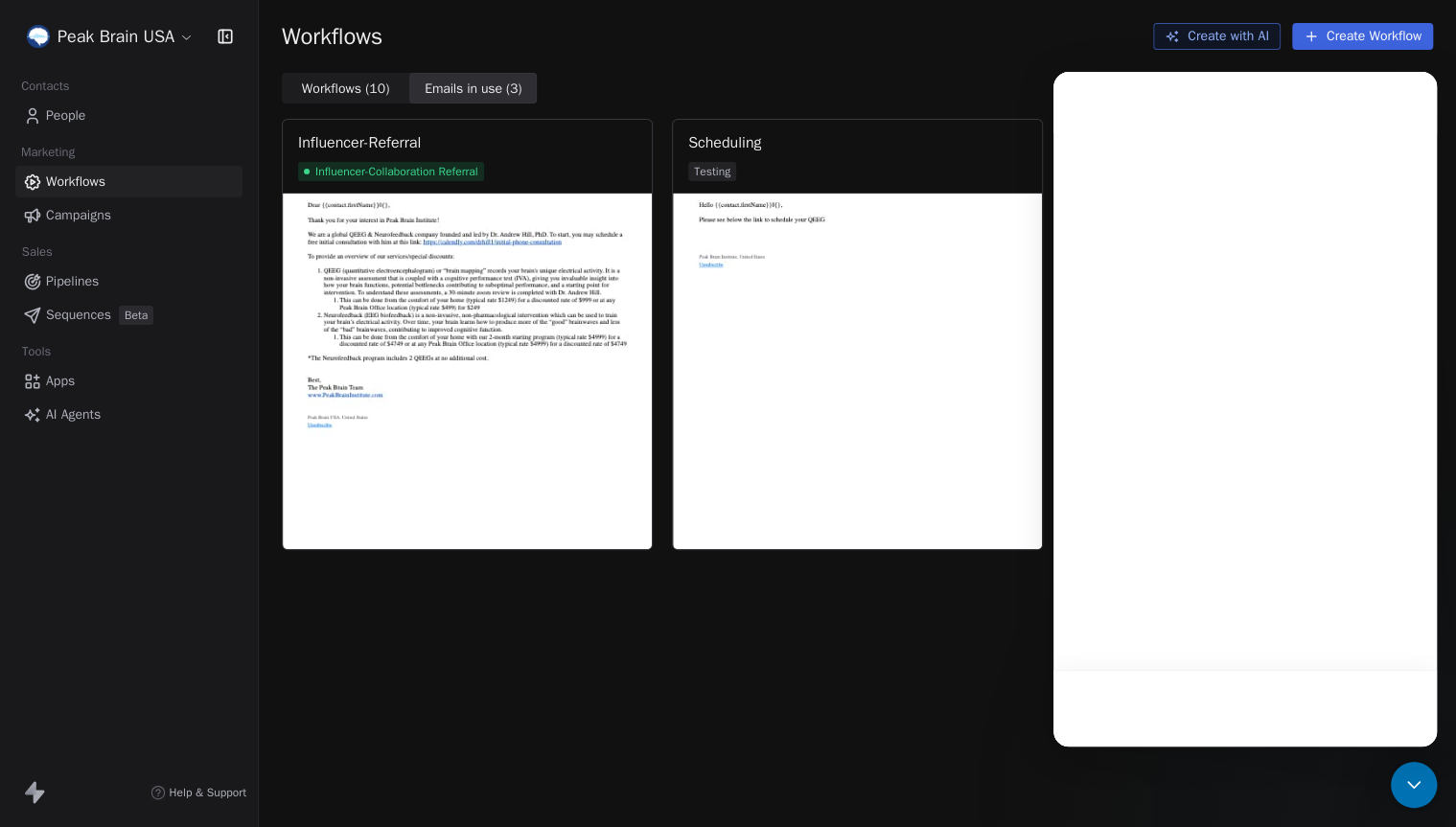 scroll, scrollTop: 0, scrollLeft: 0, axis: both 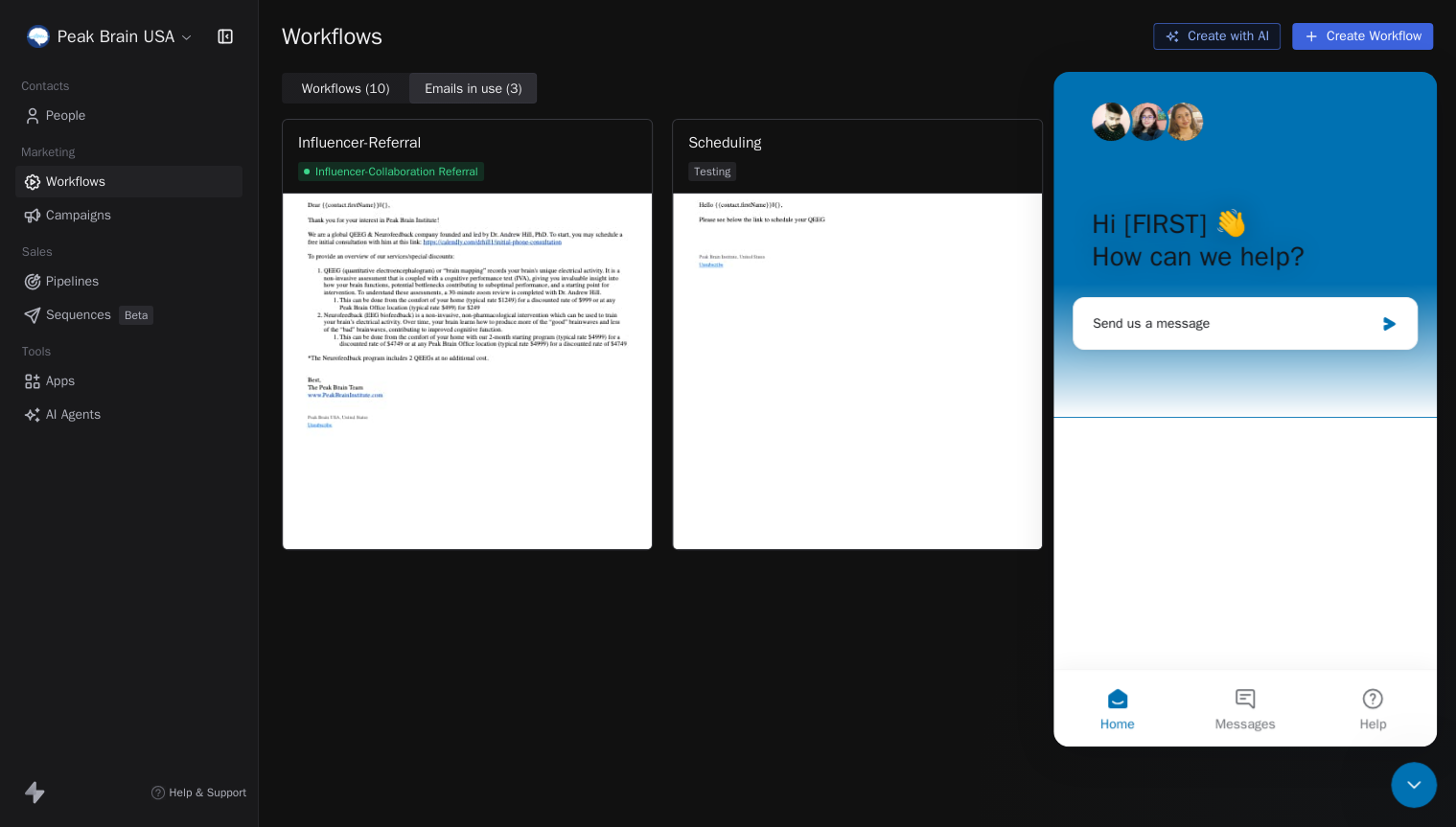 click 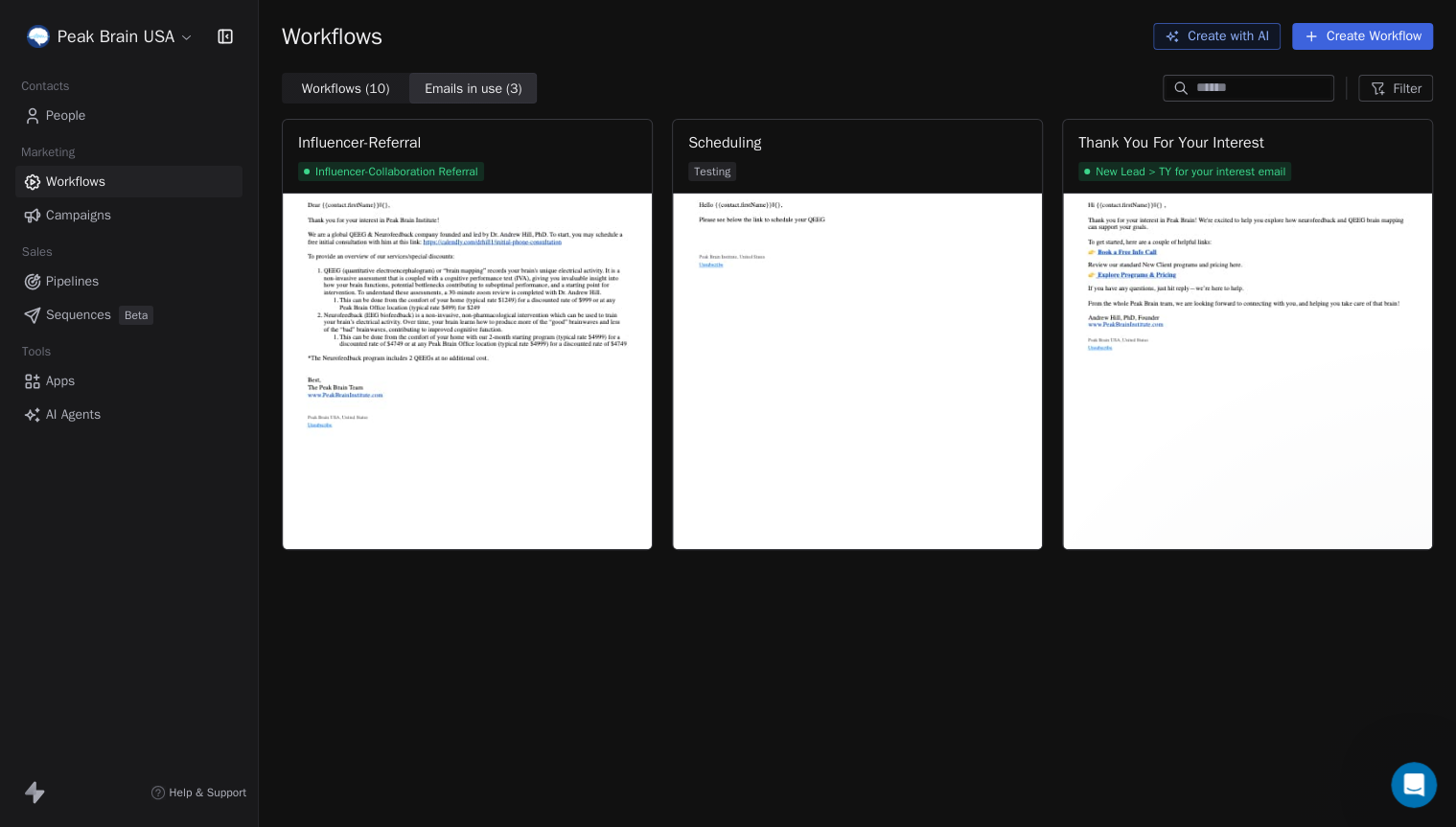 scroll, scrollTop: 0, scrollLeft: 0, axis: both 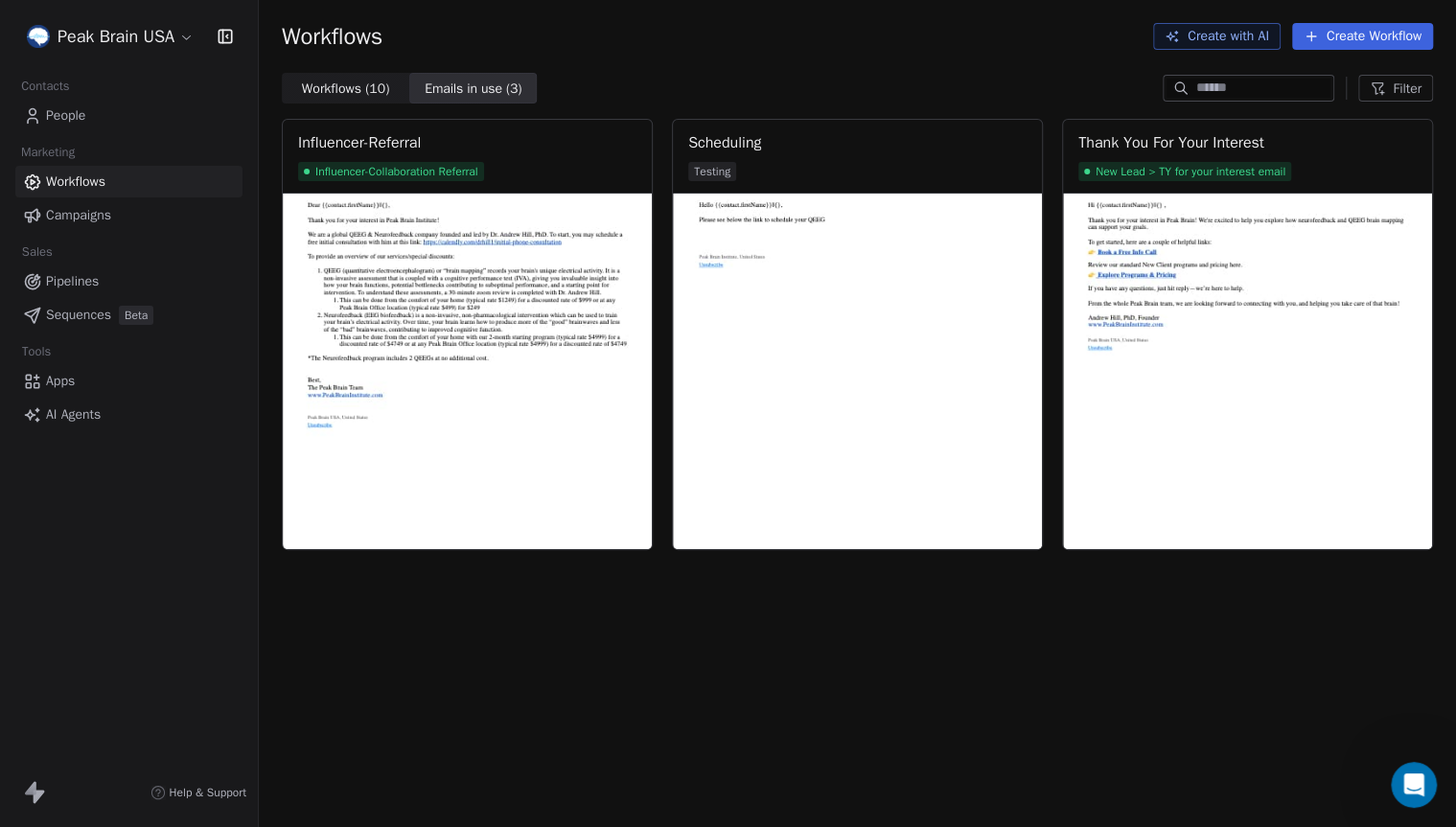 click on "Peak Brain USA Contacts People Marketing Workflows Campaigns Sales Pipelines Sequences Beta Tools Apps AI Agents Help & Support Workflows  Create with AI  Create Workflow Workflows ( 10 ) Workflows ( 10 ) Emails in use ( 3 ) Emails in use ( 3 ) Filter Influencer-Referral  Influencer-Collaboration Referral Scheduling Testing Thank You For Your Interest New Lead > TY for your interest email" at bounding box center (728, 413) 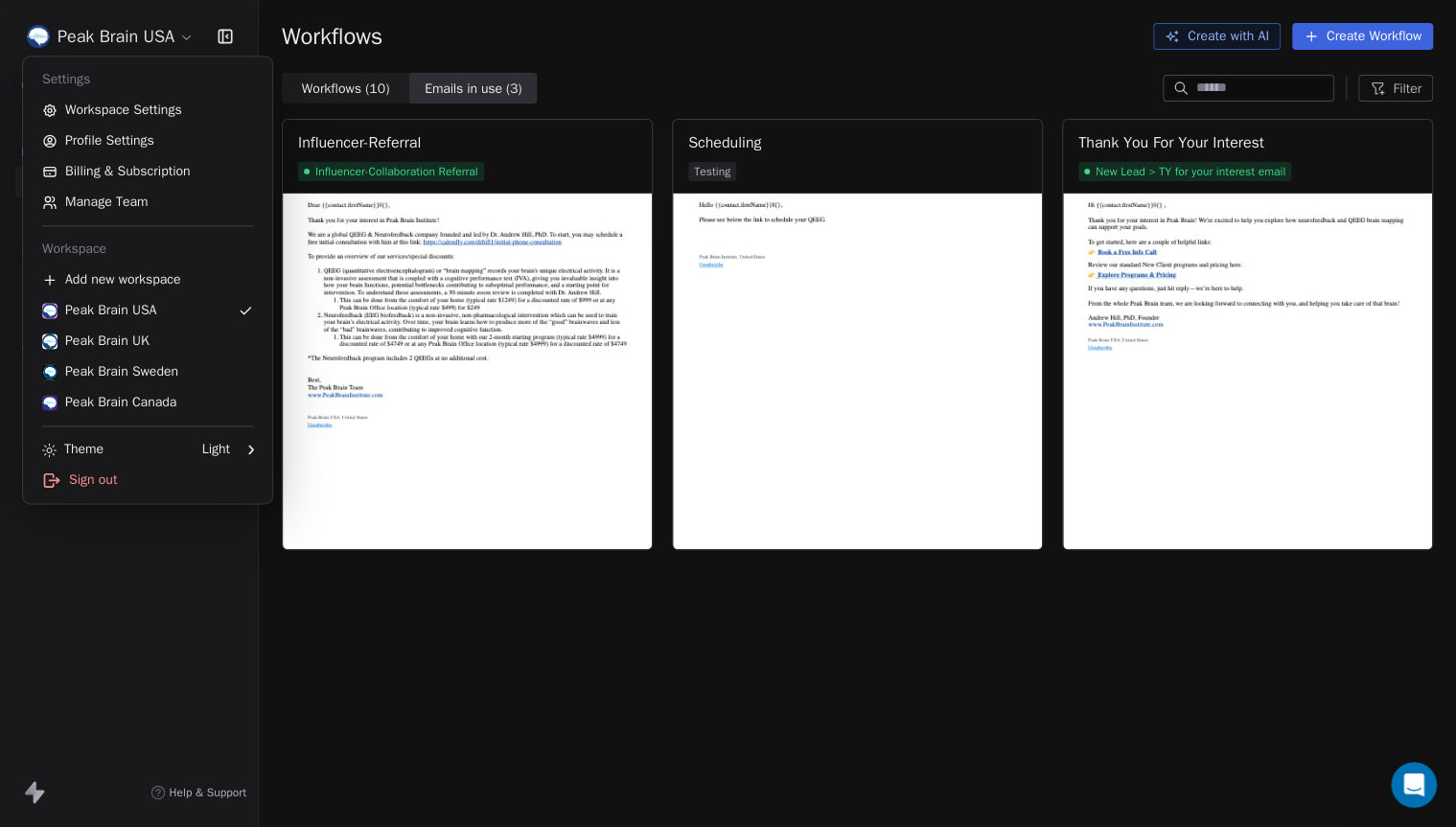 click on "Peak Brain USA Contacts People Marketing Workflows Campaigns Sales Pipelines Sequences Beta Tools Apps AI Agents Help & Support Workflows Create with AI Create Workflow Workflows ( 10 ) Workflows ( 10 ) Emails in use ( 3 ) Emails in use ( 3 ) Filter Influencer-Referral Influencer-Collaboration Referral Scheduling Testing Thank You For Your Interest New Lead > TY for your interest email Settings Workspace Settings Profile Settings Billing & Subscription Manage Team Workspace Add new workspace Peak Brain USA Peak Brain UK Peak Brain Sweden Peak Brain Canada Theme Light Sign out" at bounding box center (728, 413) 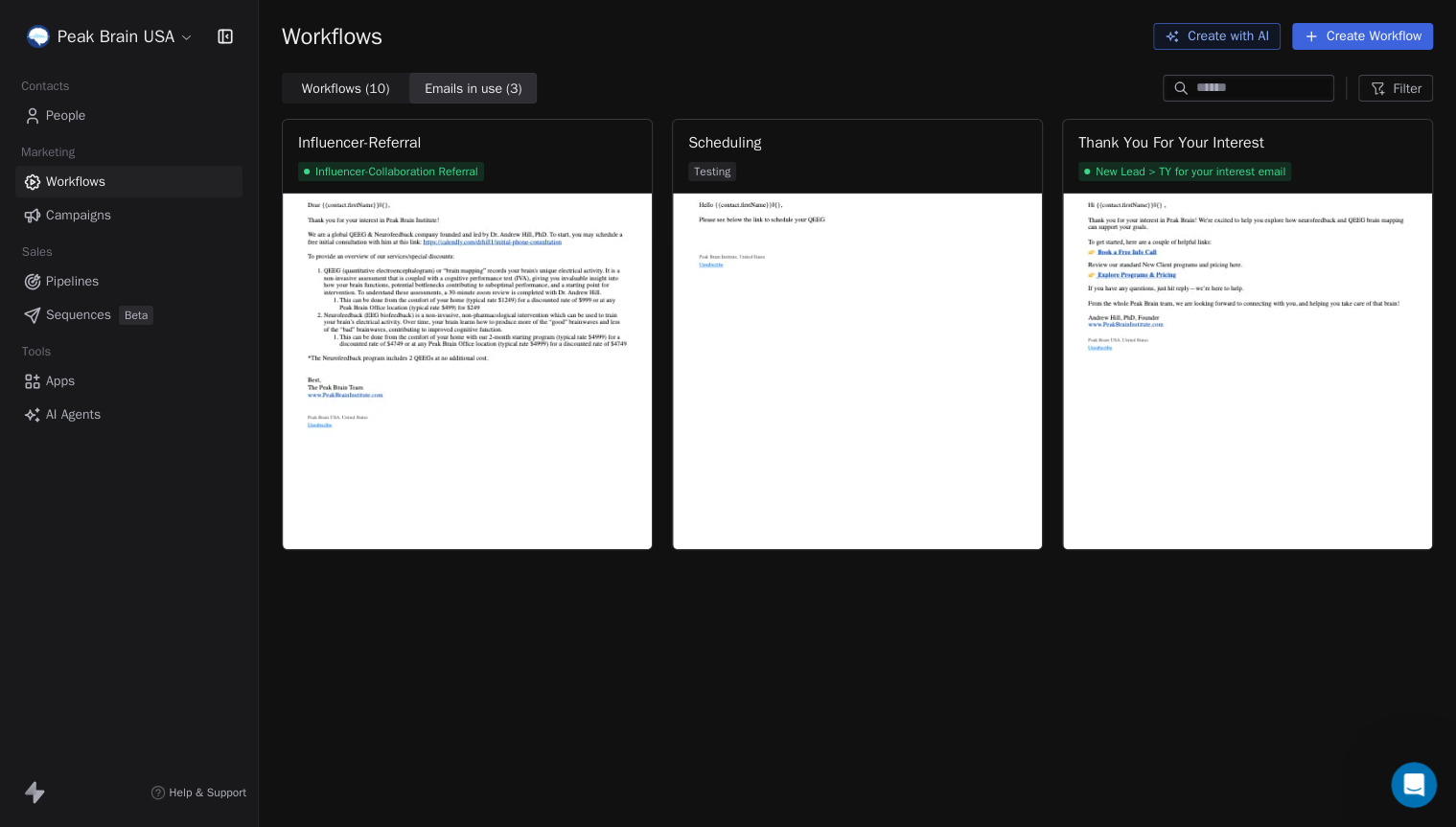 click 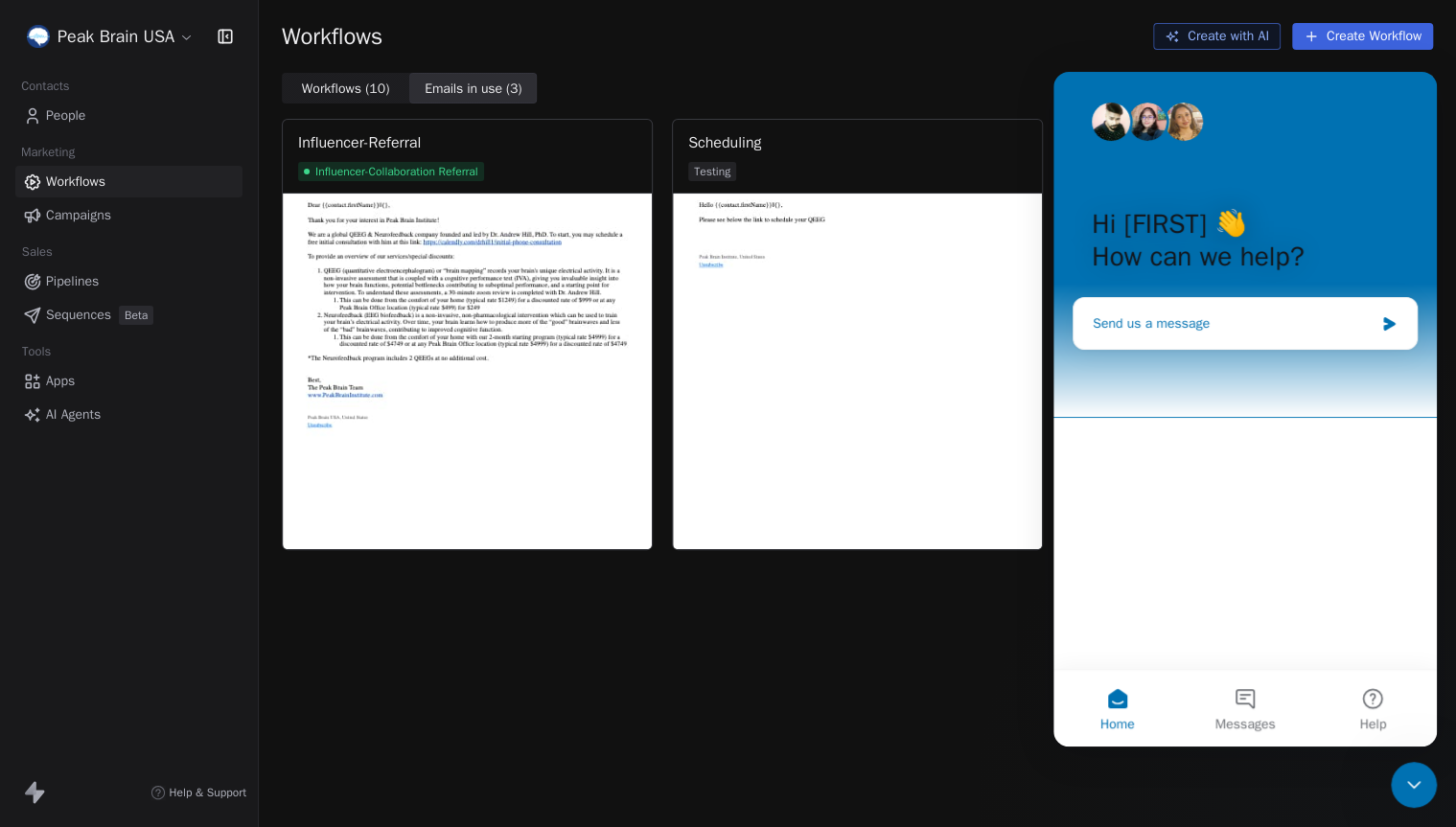 click on "Send us a message" at bounding box center (1233, 323) 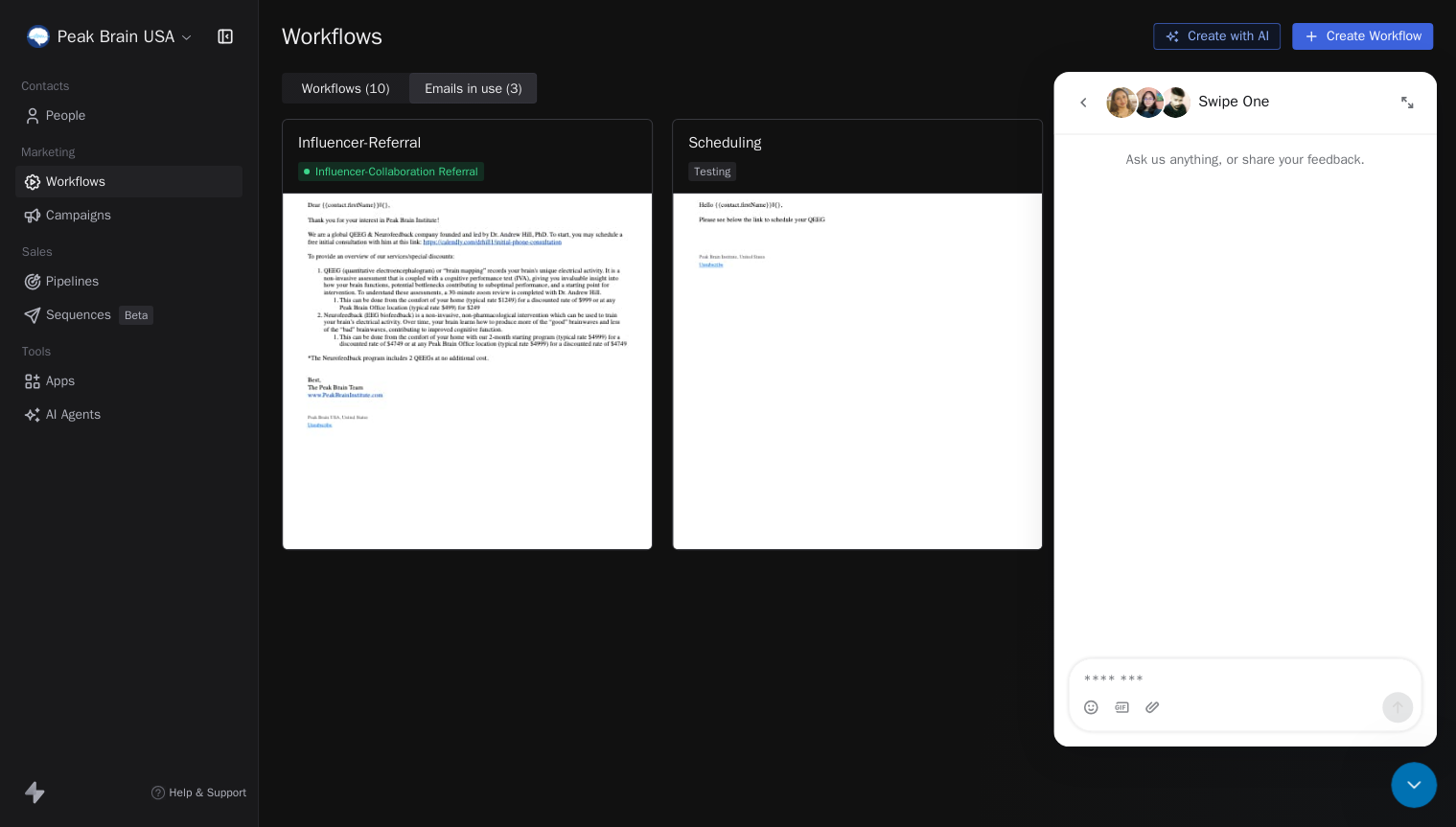 click at bounding box center (1245, 676) 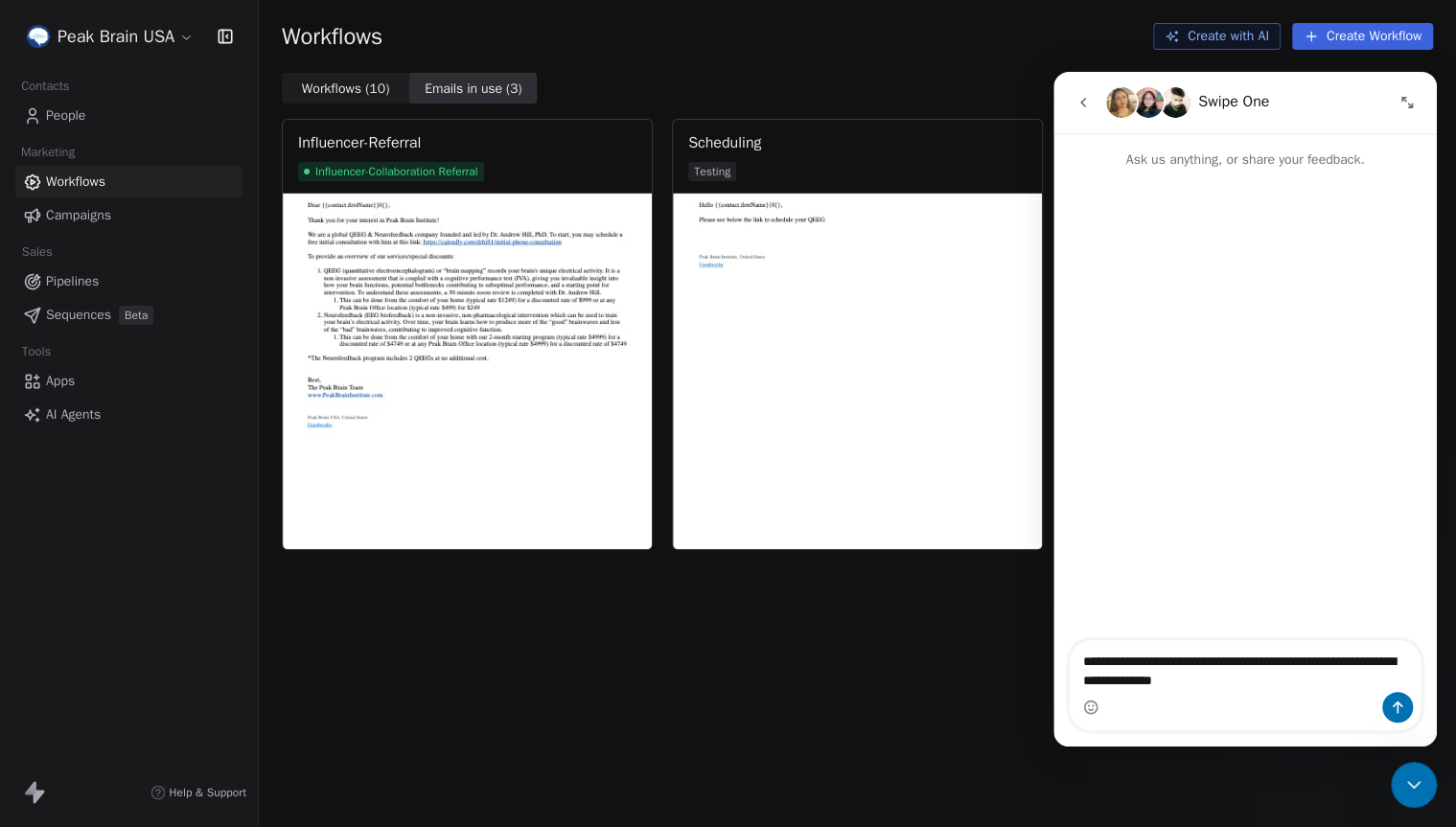 type on "**********" 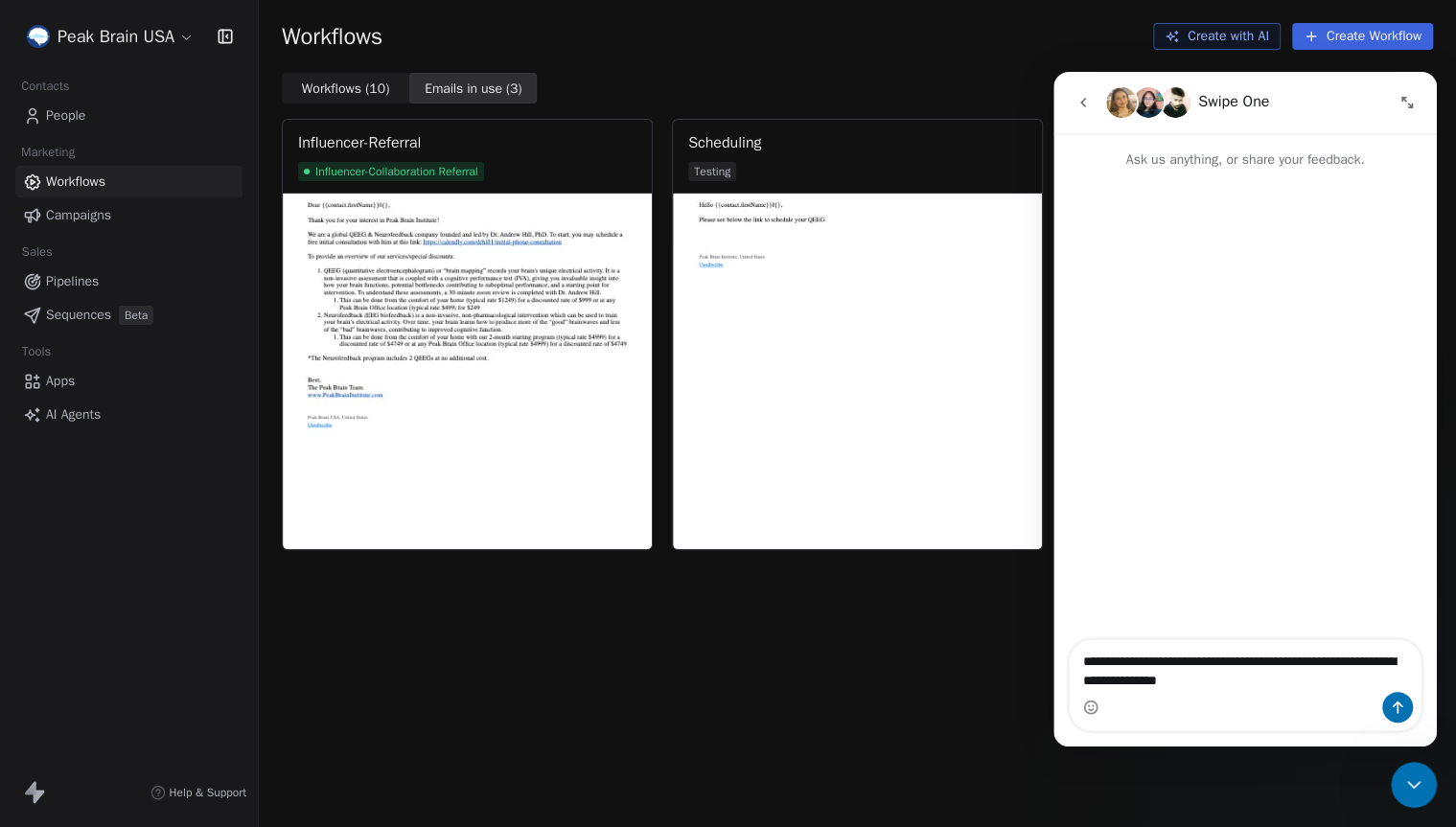 type 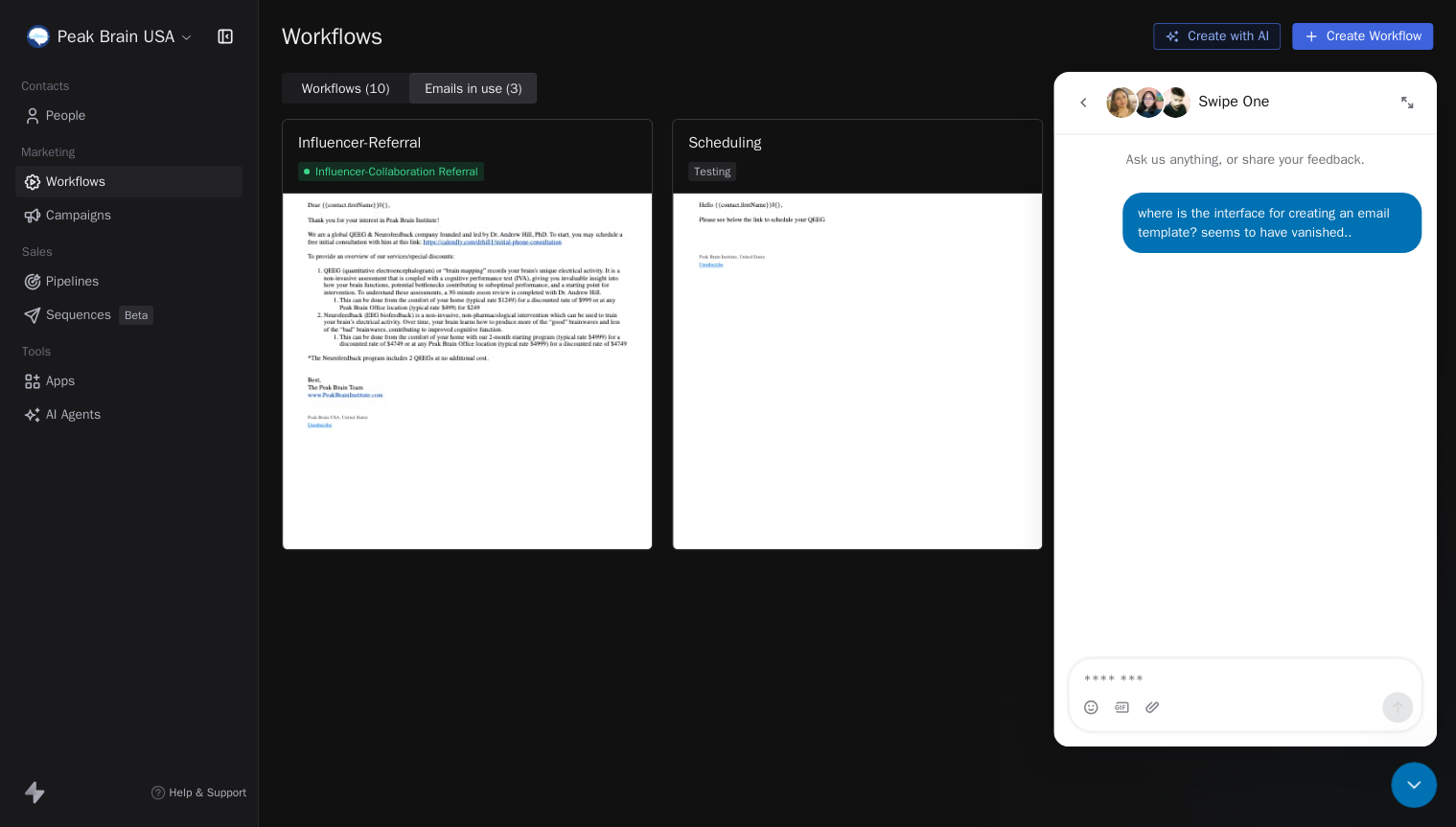 click on "Influencer-Referral Influencer-Collaboration Referral Scheduling Testing Thank You For Your Interest New Lead > TY for your interest email" at bounding box center [857, 471] 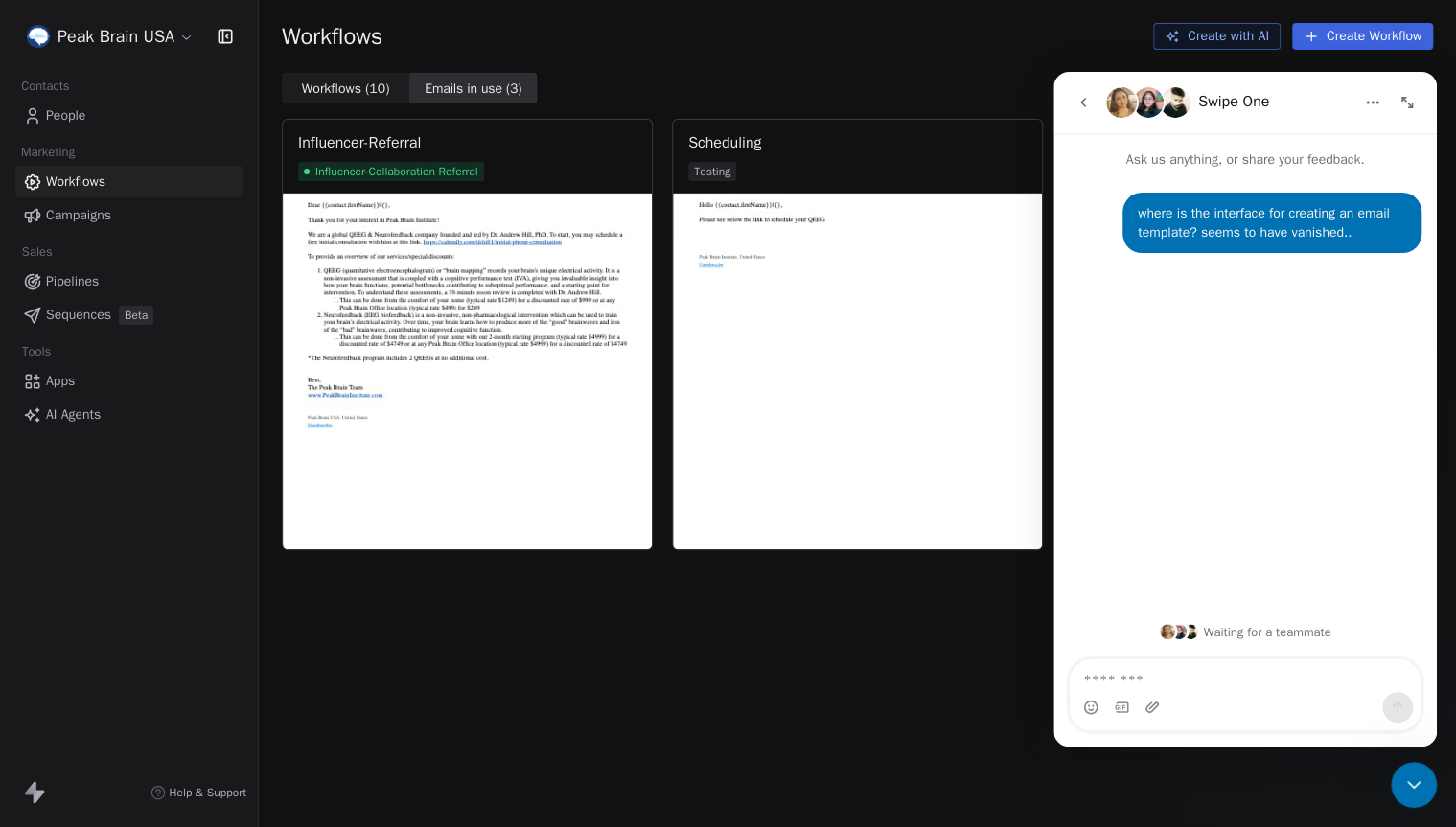 click on "Influencer-Referral Influencer-Collaboration Referral Scheduling Testing Thank You For Your Interest New Lead > TY for your interest email" at bounding box center (857, 471) 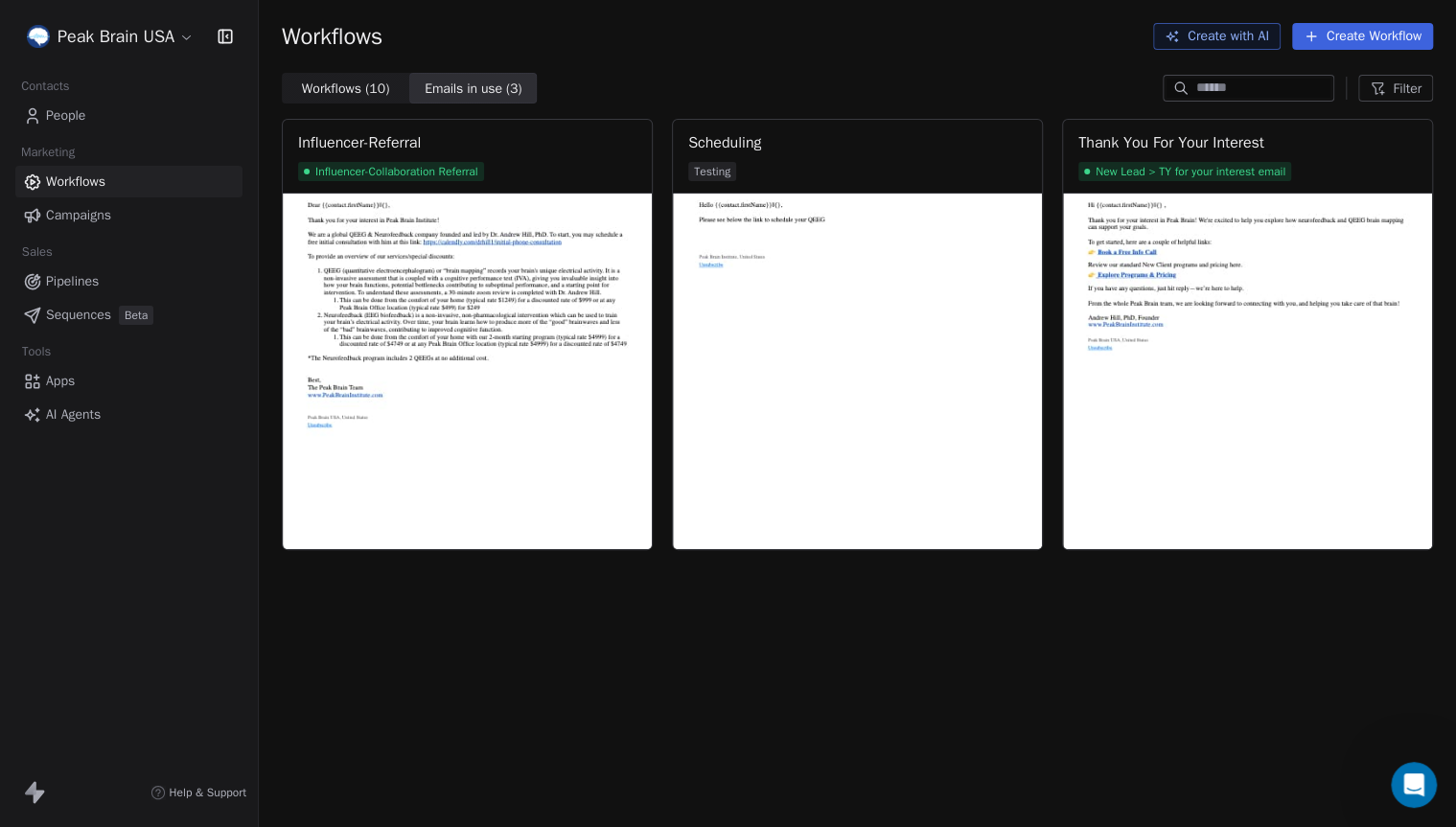 click on "Peak Brain USA" at bounding box center (128, 36) 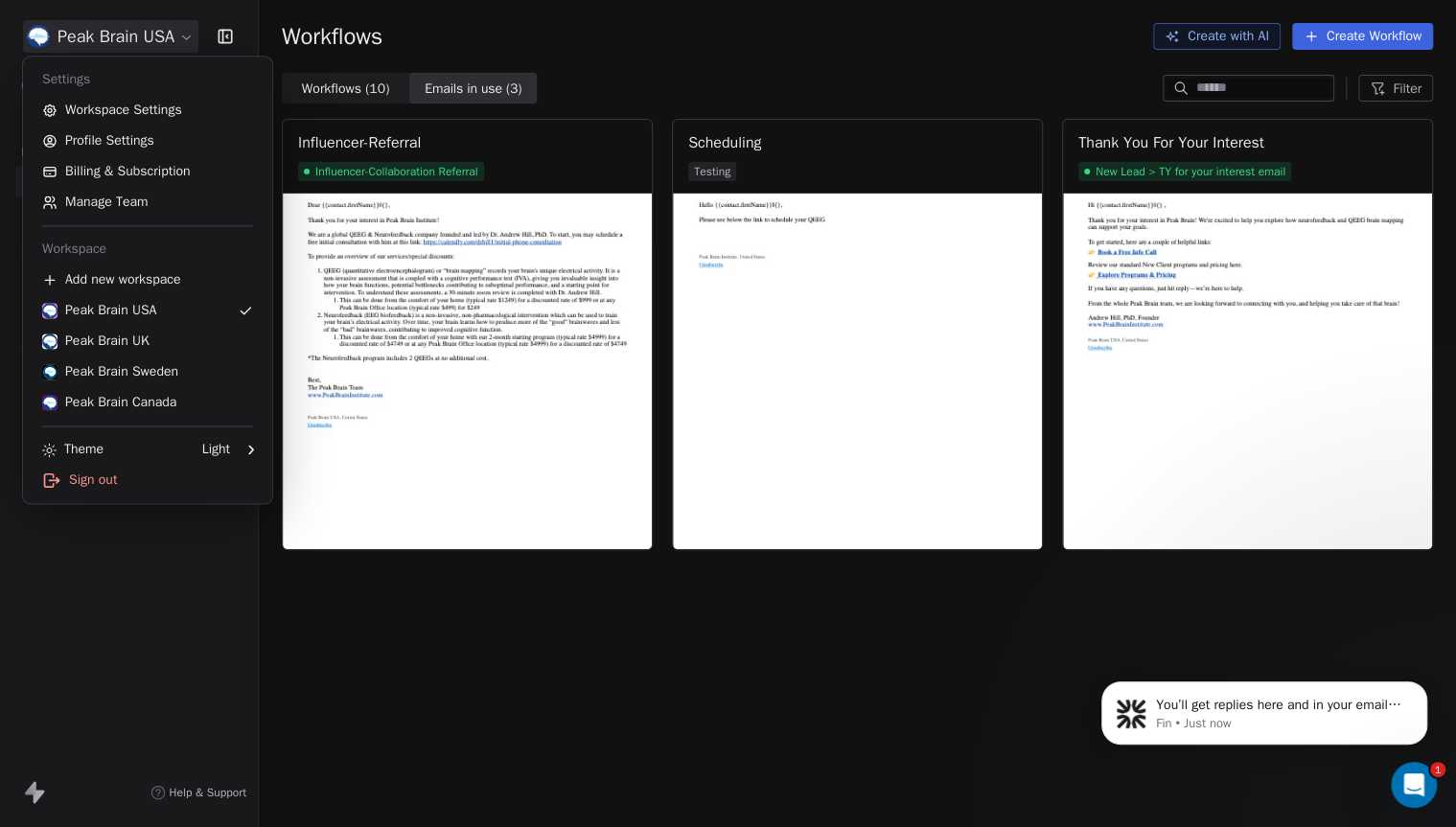 scroll, scrollTop: 0, scrollLeft: 0, axis: both 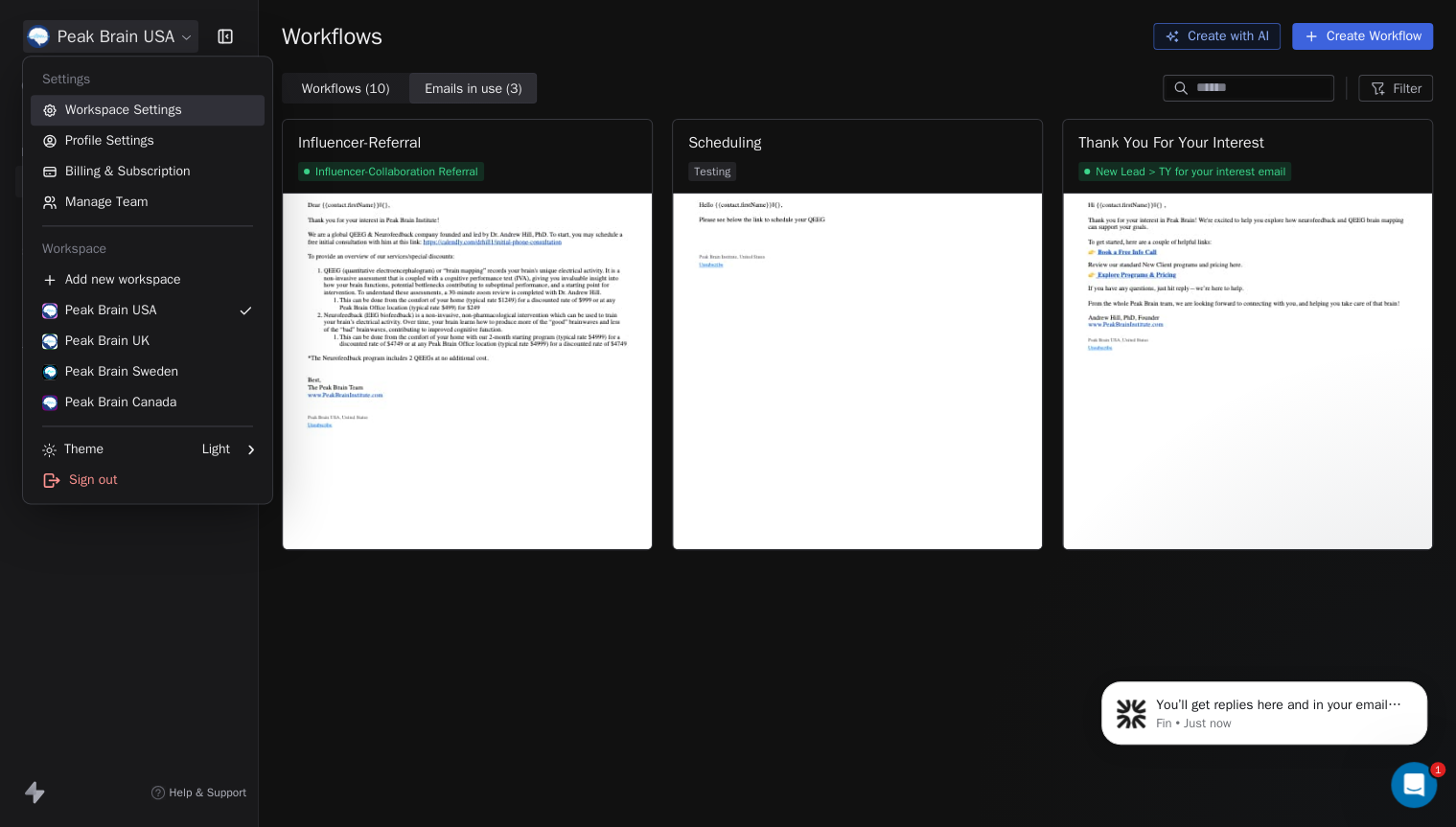 click on "Workspace Settings" at bounding box center (148, 110) 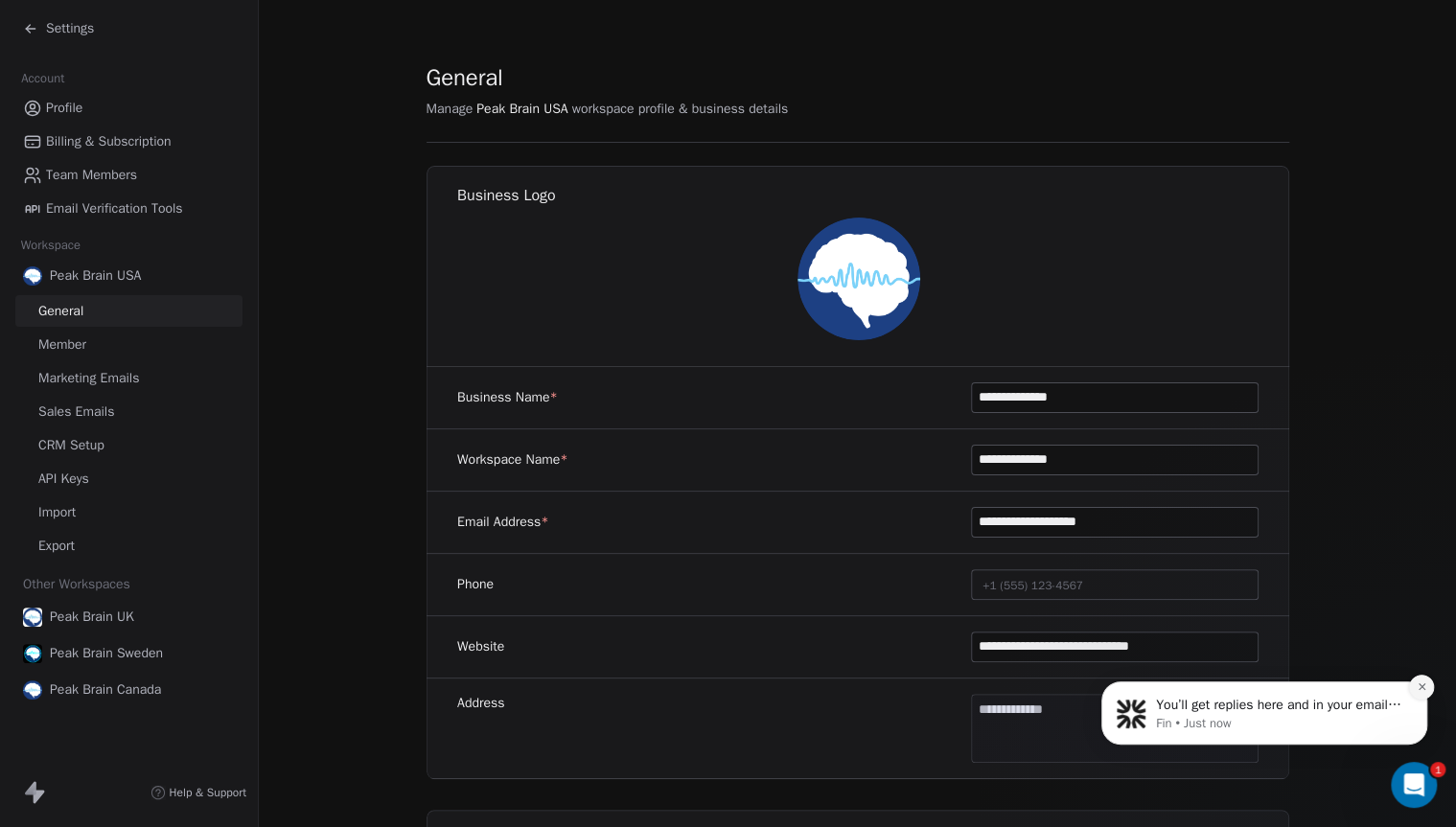 click 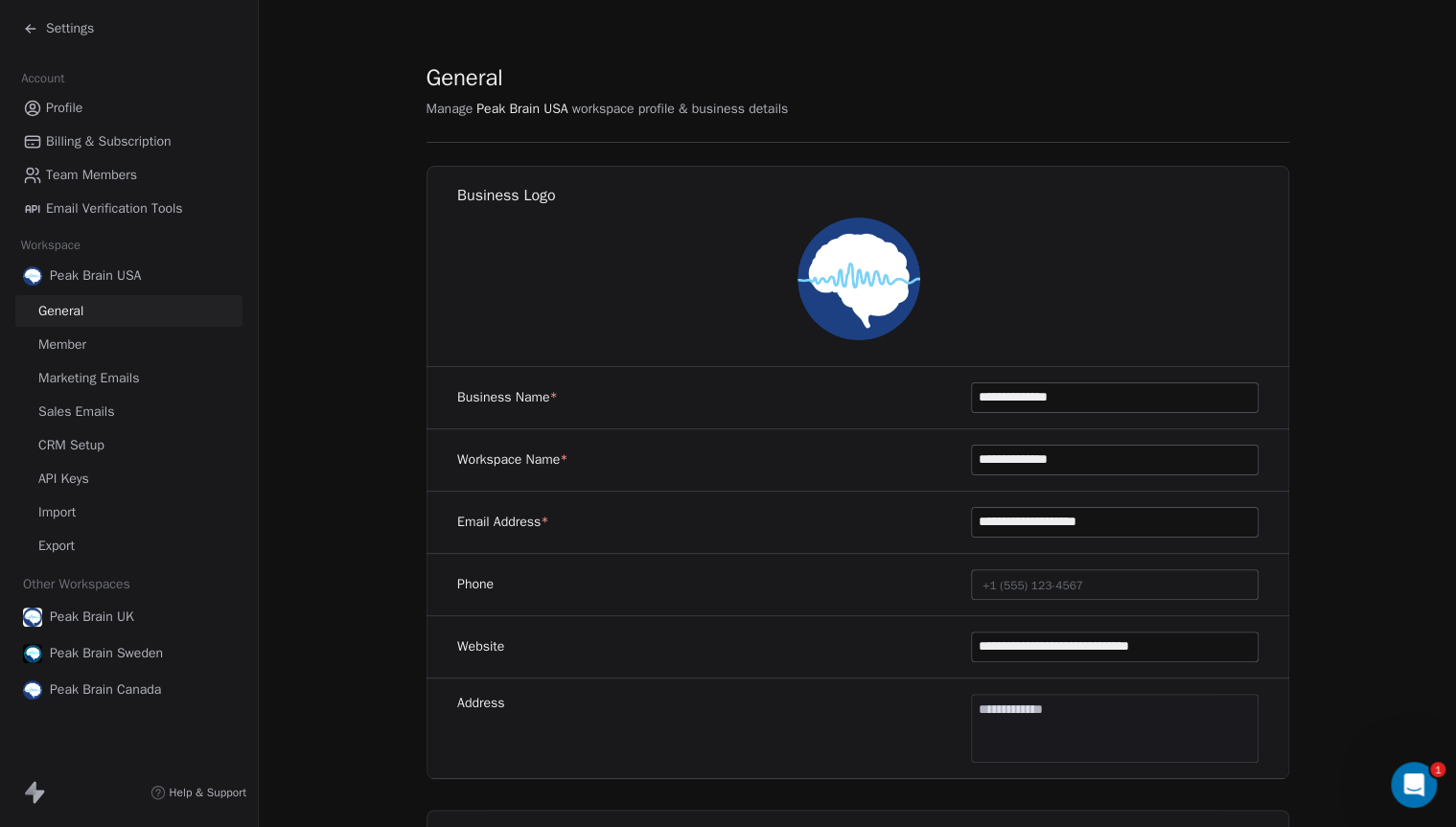 click on "Marketing Emails" at bounding box center [88, 378] 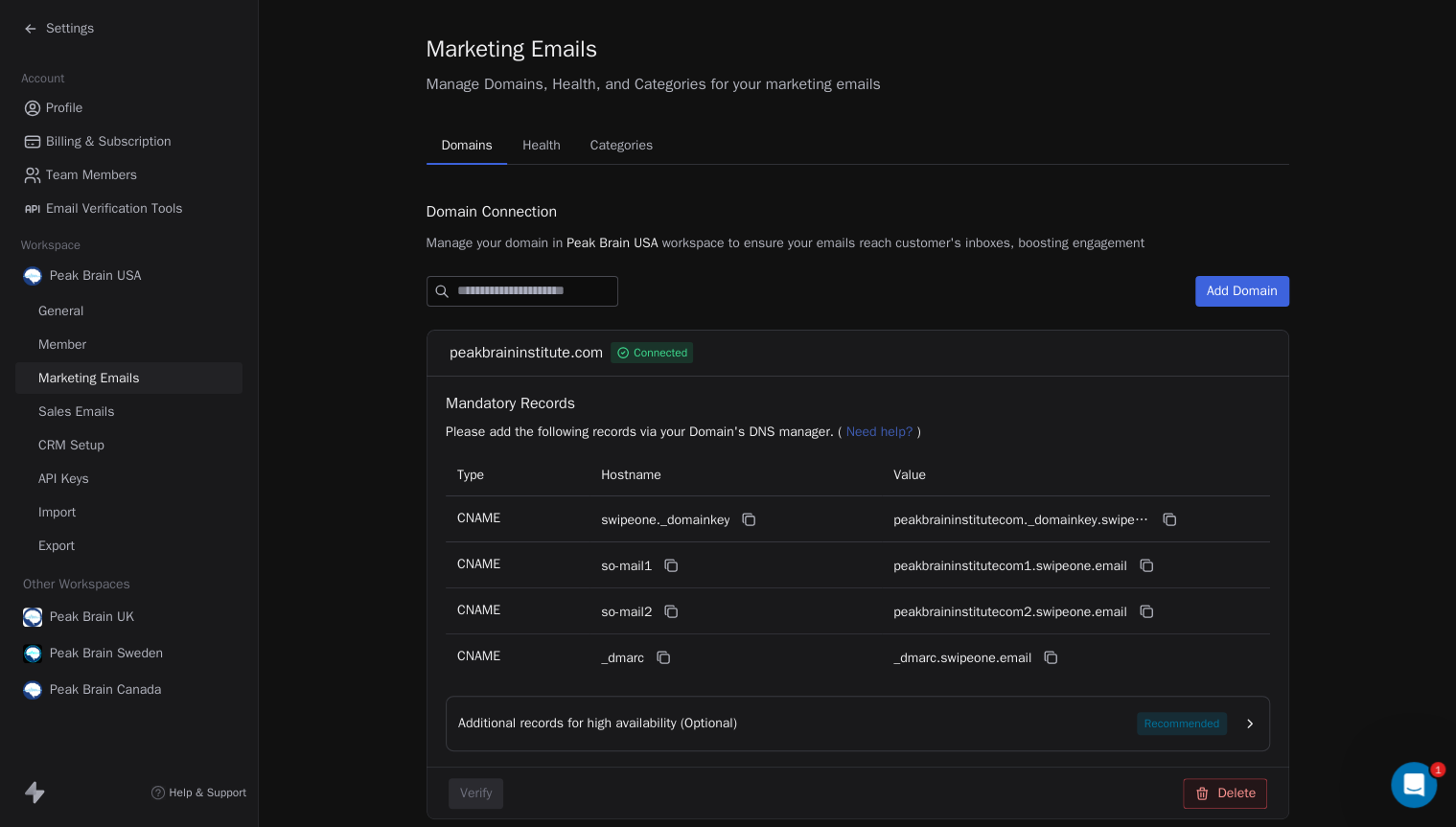 scroll, scrollTop: 0, scrollLeft: 0, axis: both 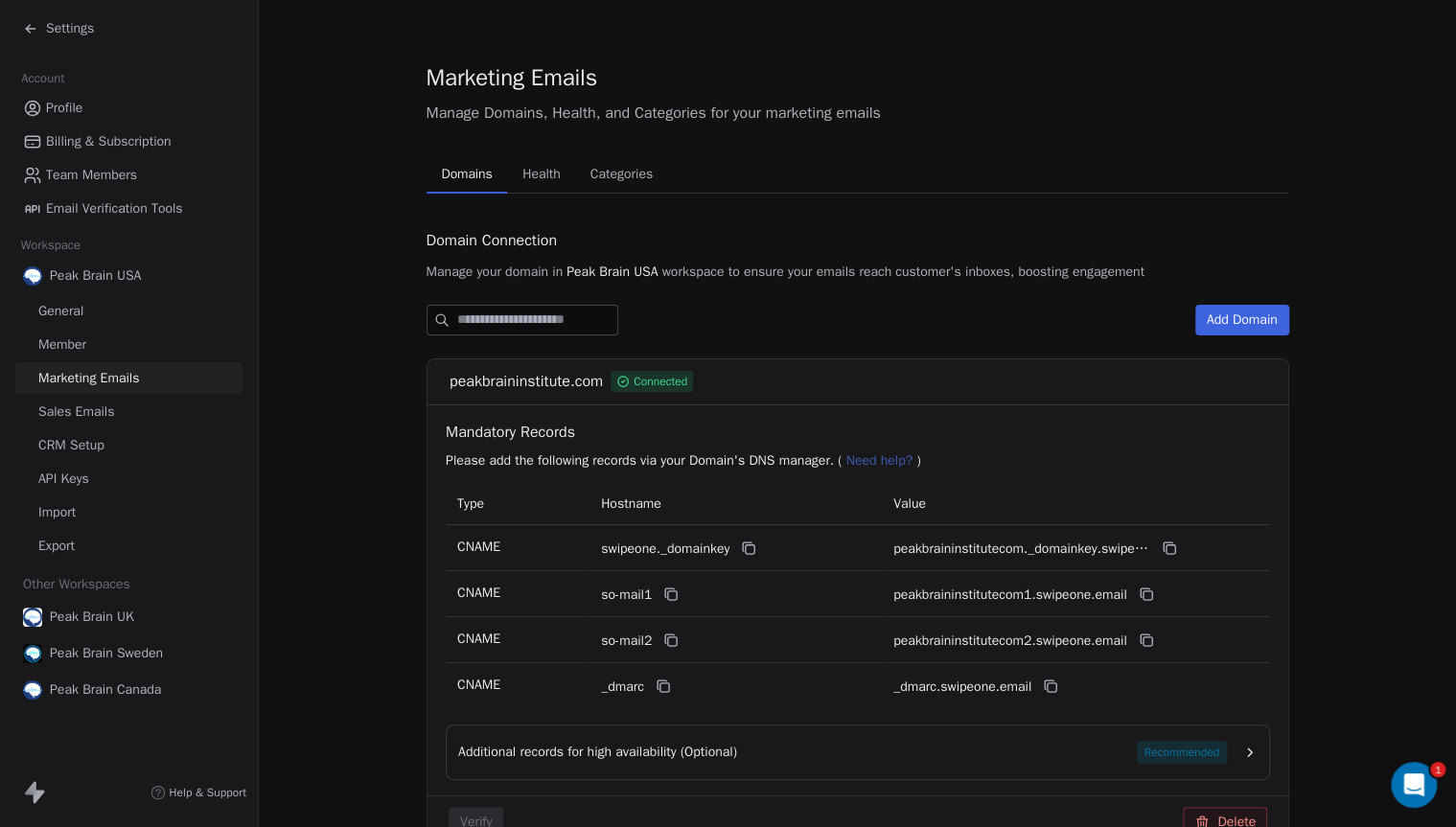 click on "Sales Emails" at bounding box center (76, 411) 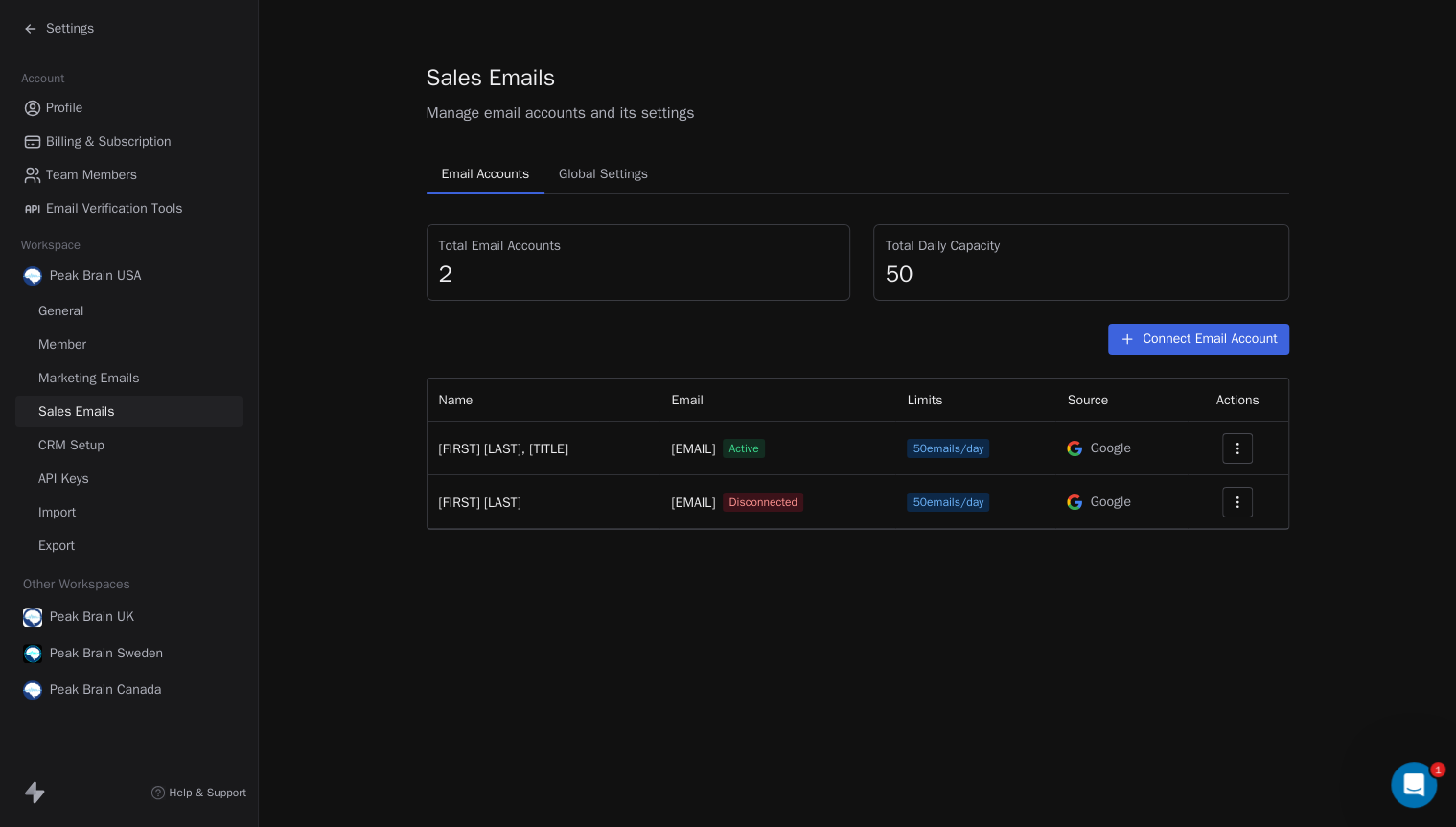 click on "Settings" at bounding box center (128, 29) 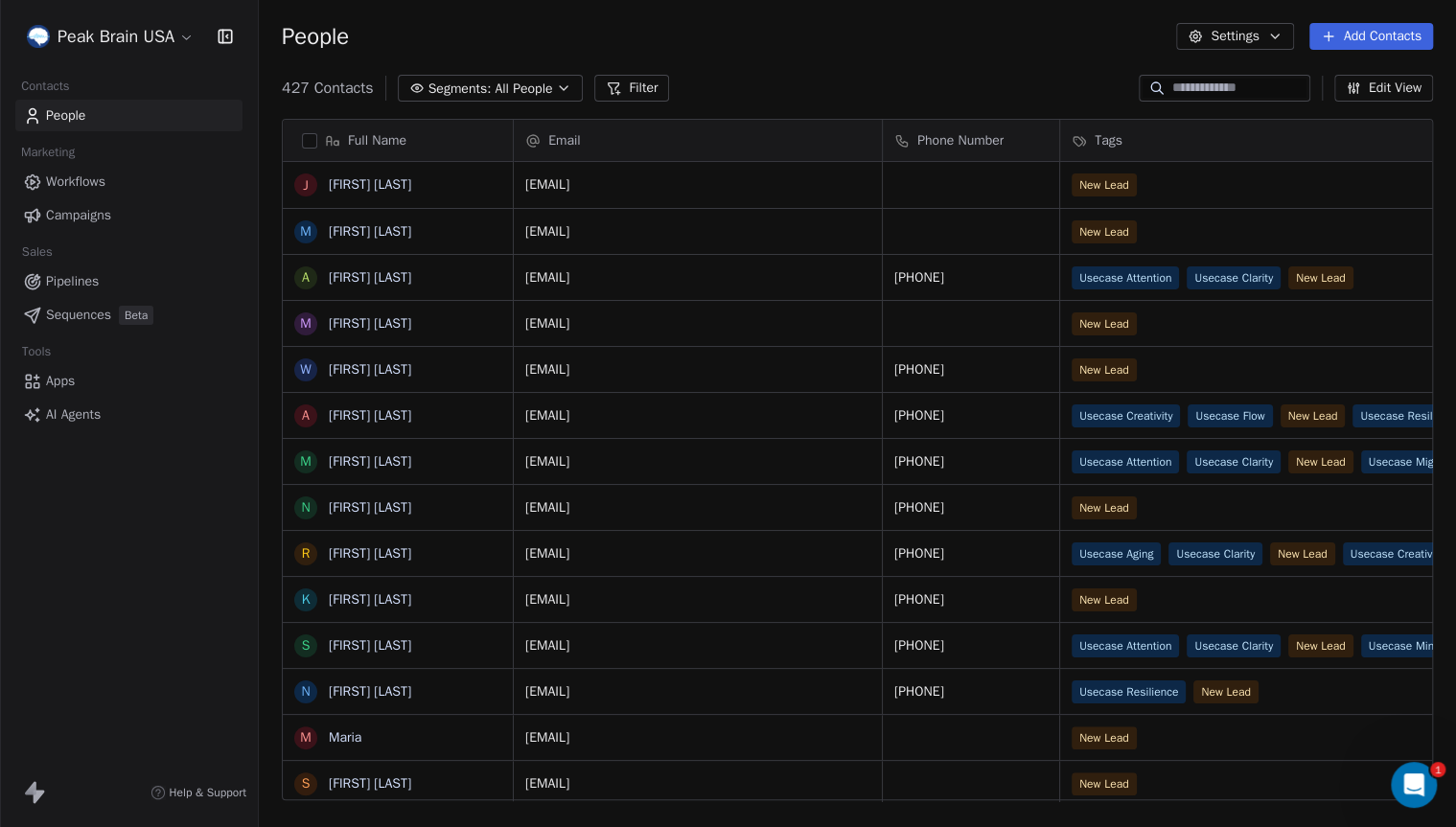 scroll, scrollTop: 0, scrollLeft: 1, axis: horizontal 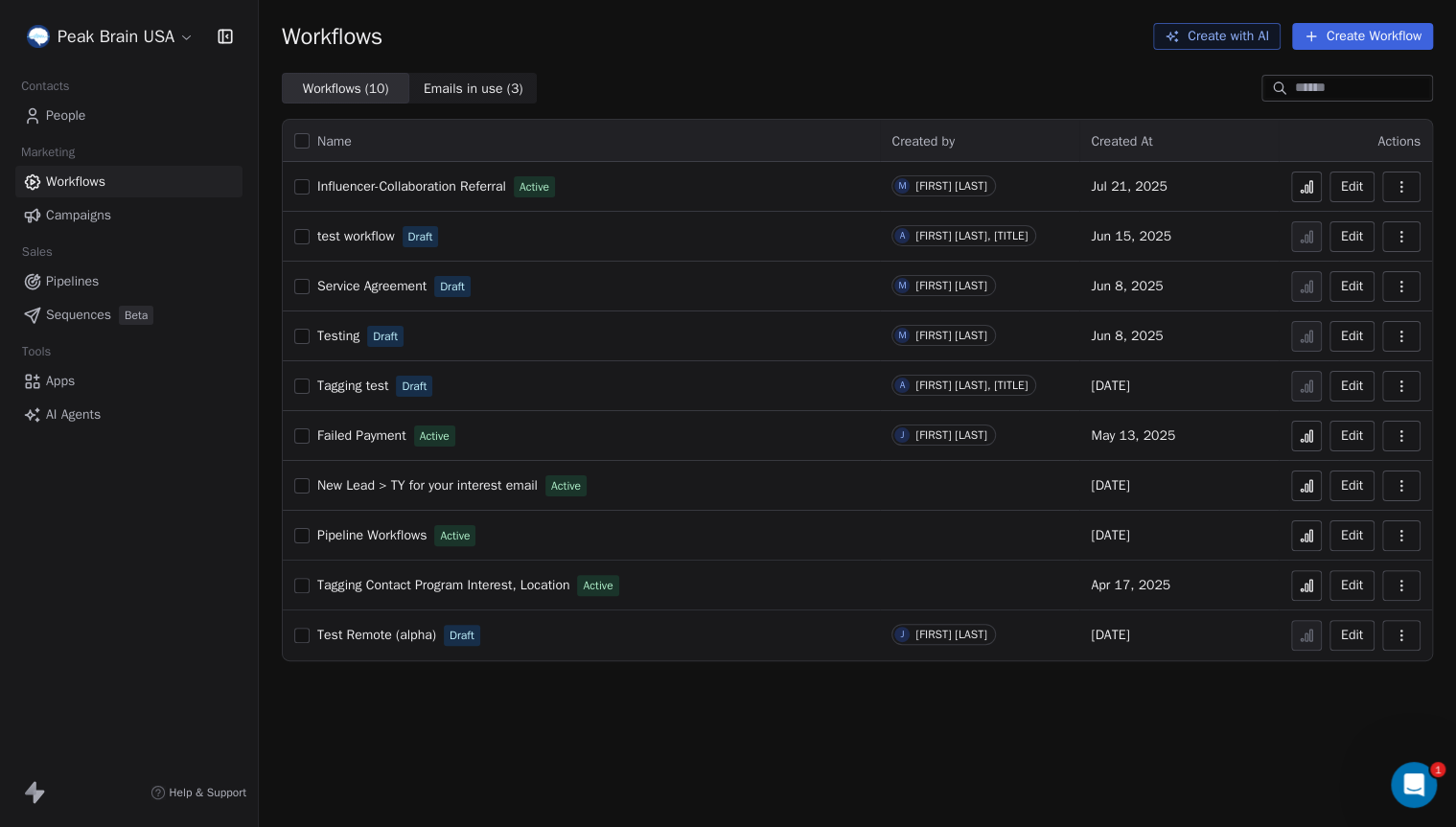 click on "Emails in use ( 3 )" at bounding box center (474, 88) 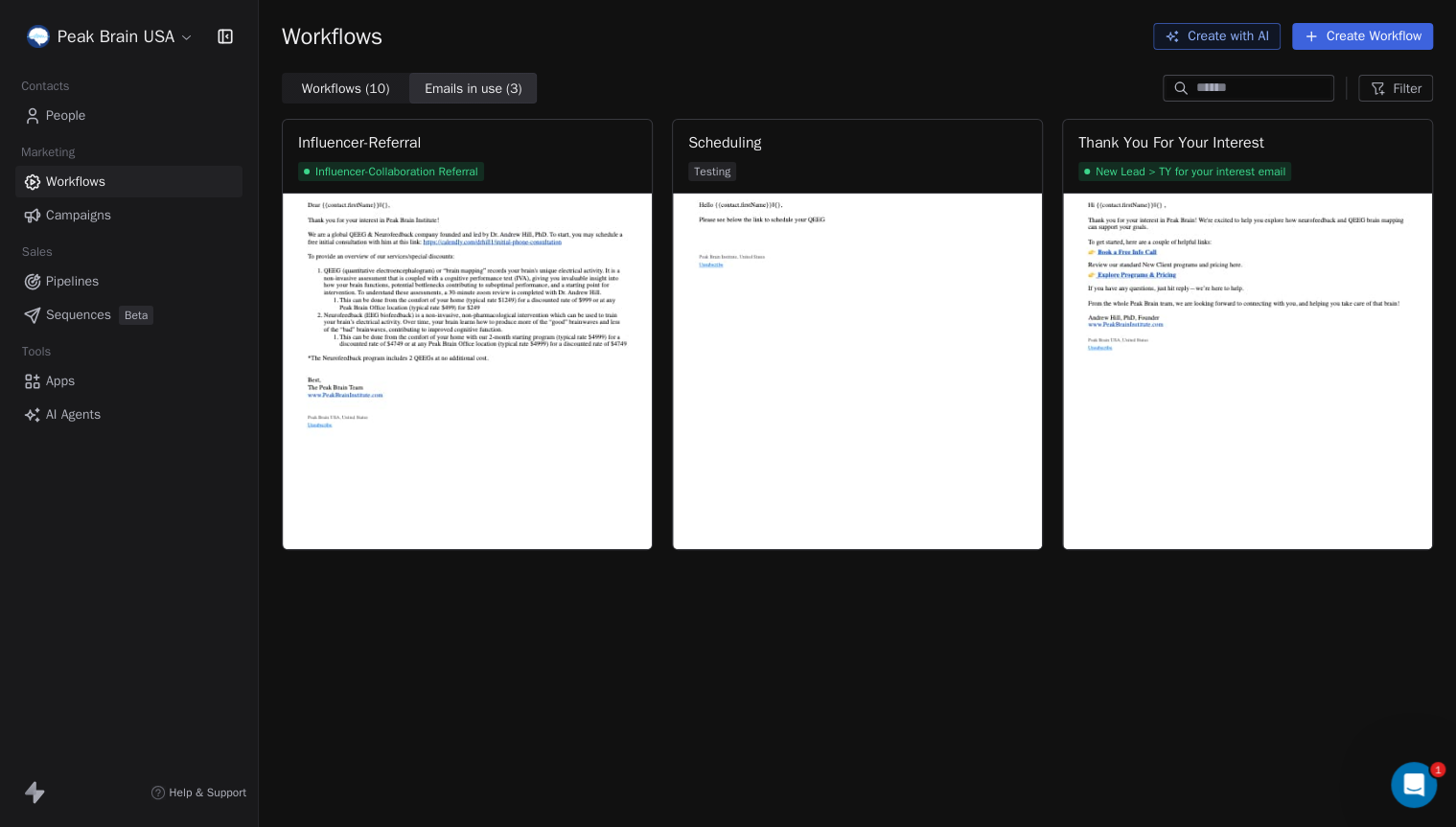 click on "People" at bounding box center (65, 115) 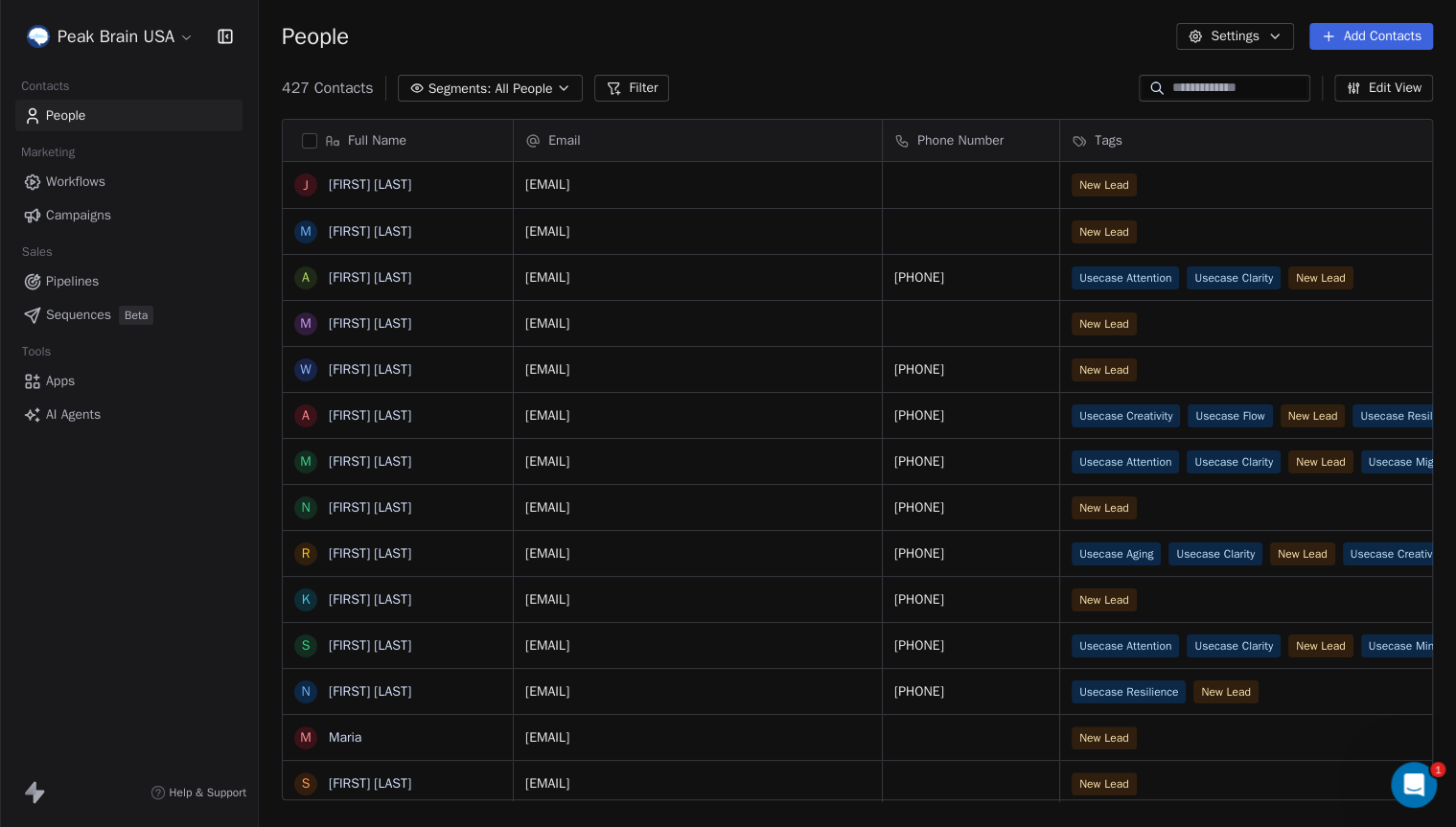 scroll, scrollTop: 0, scrollLeft: 1, axis: horizontal 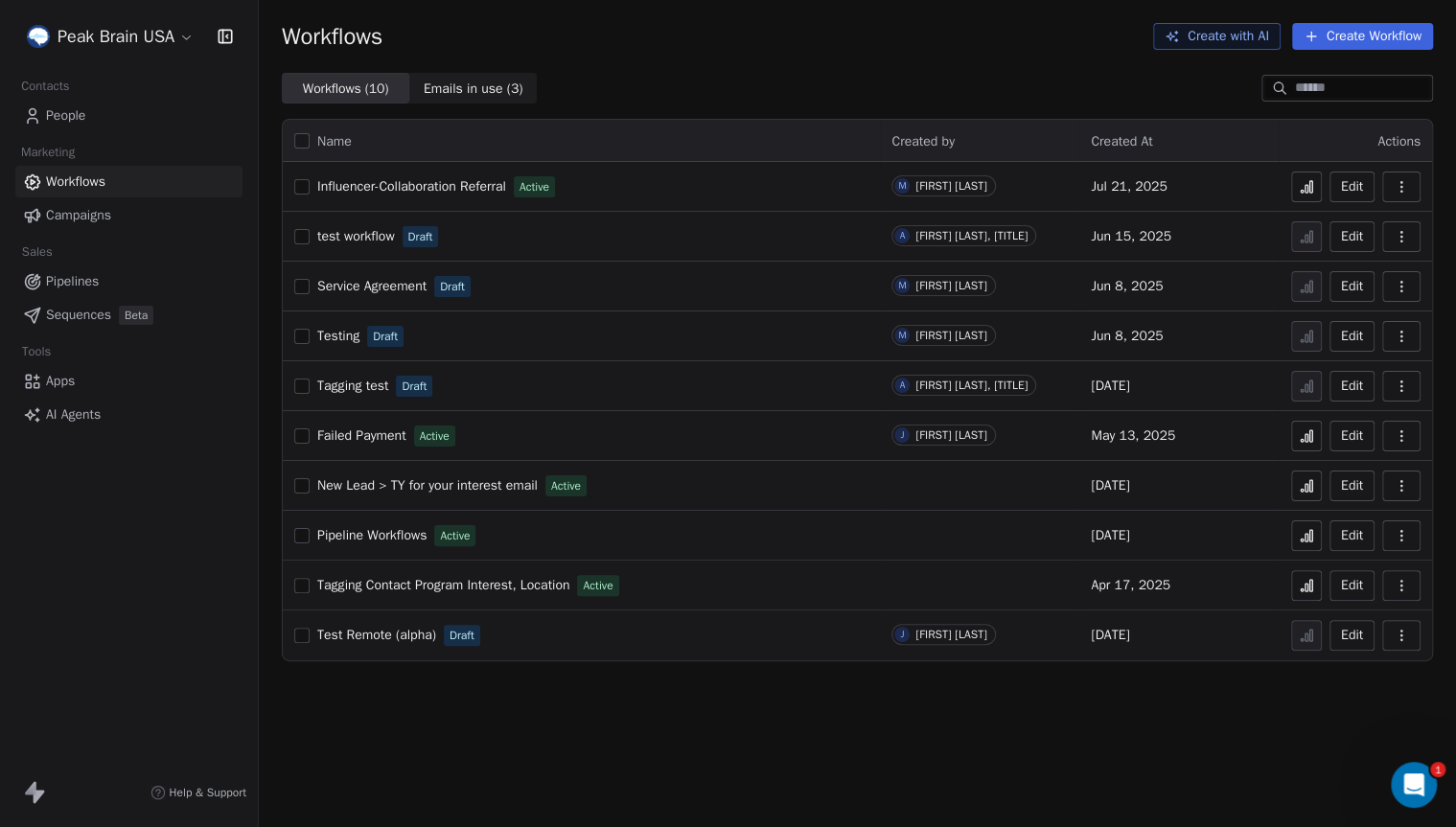 click on "Create Workflow" at bounding box center [1362, 36] 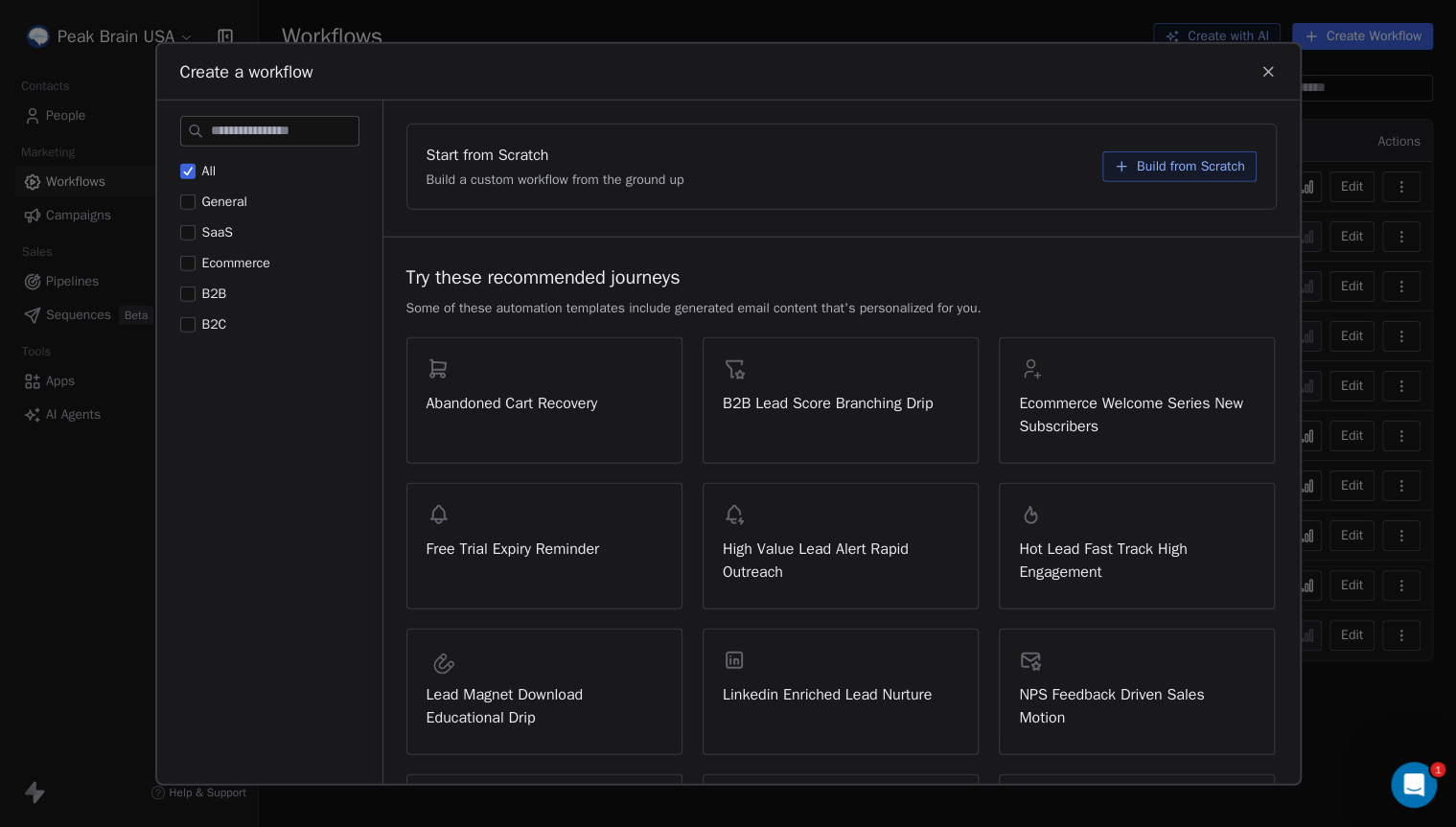 click 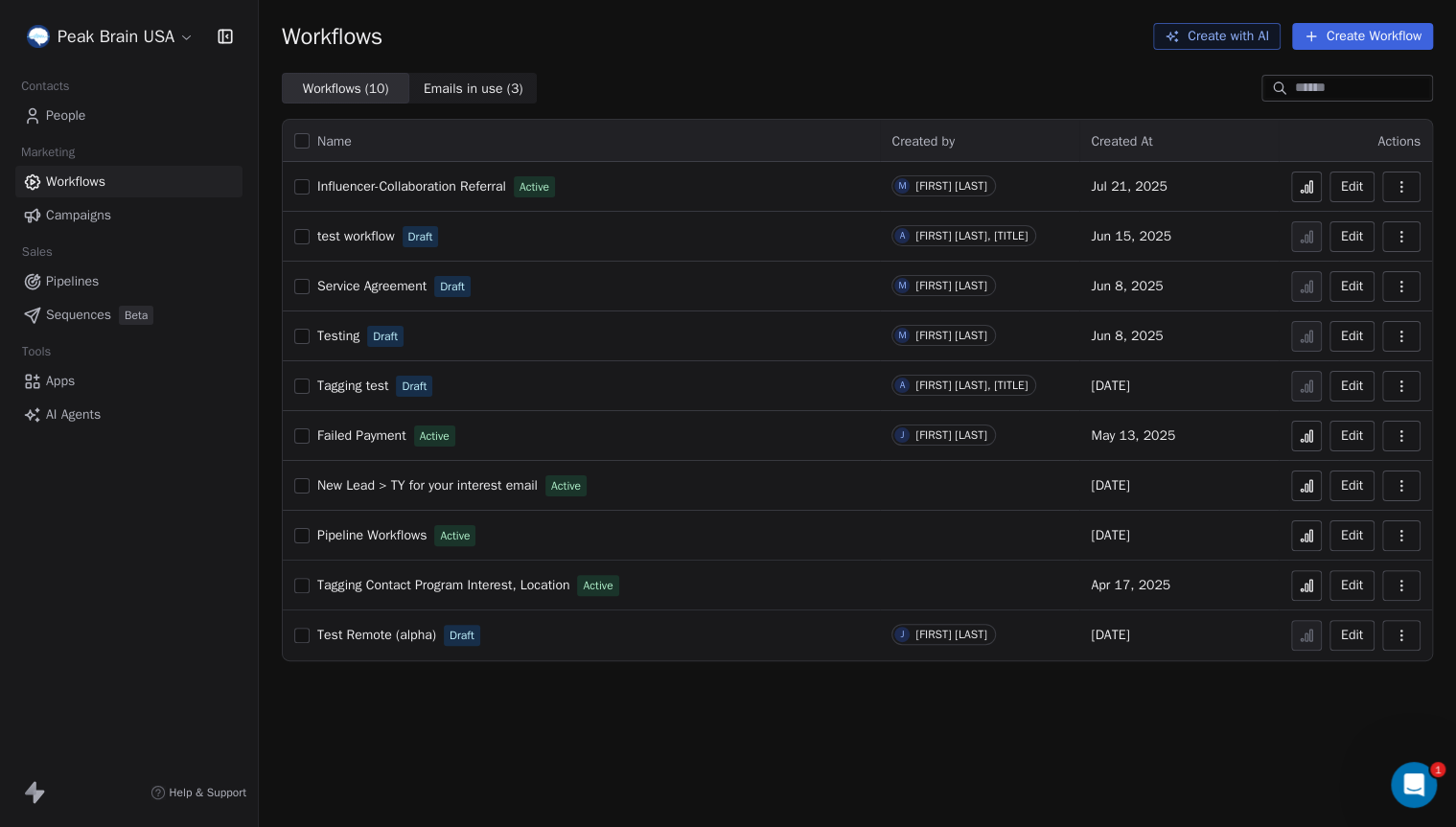click at bounding box center [1414, 785] 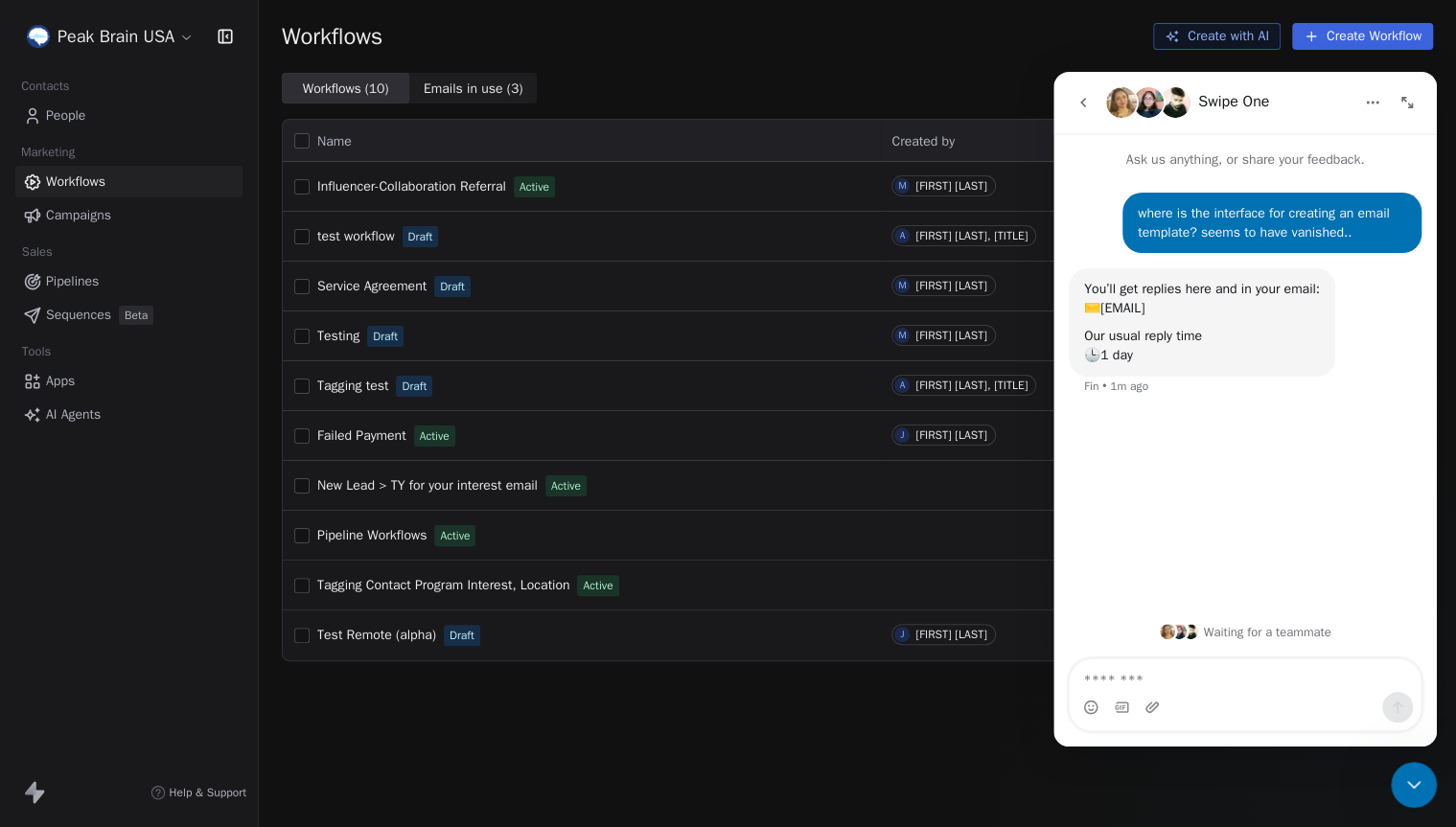 click at bounding box center (1245, 676) 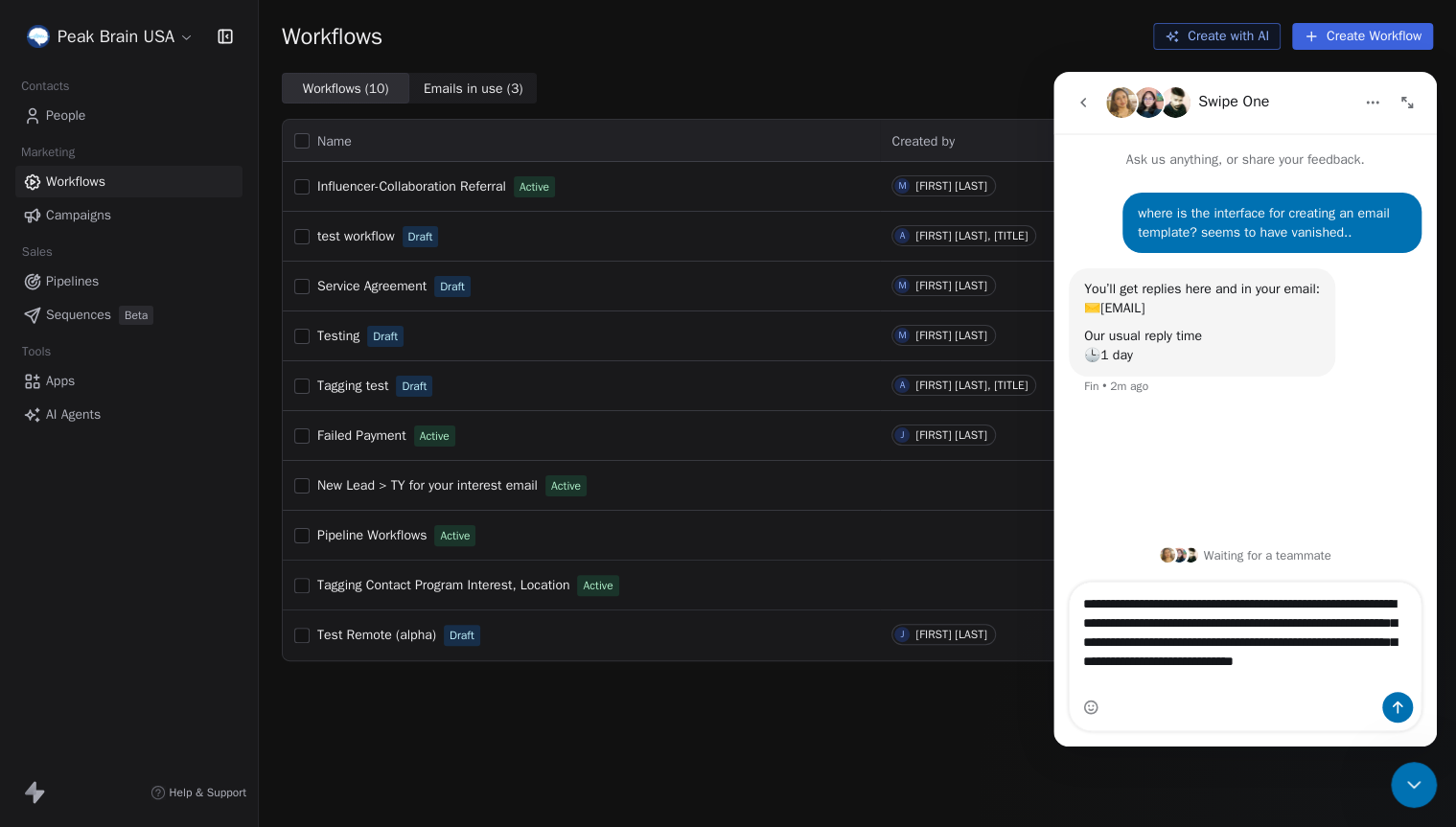 type on "**********" 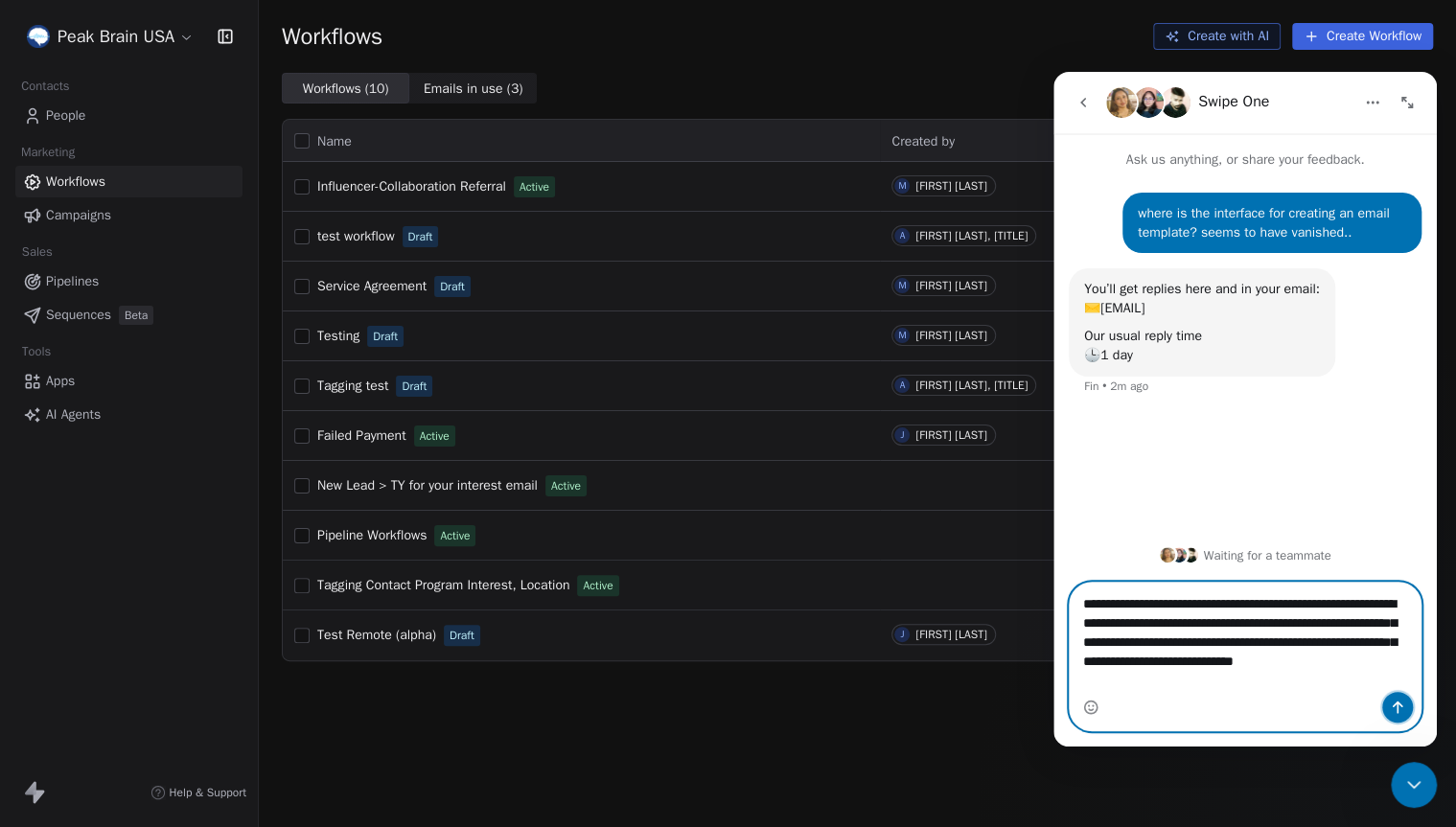 click 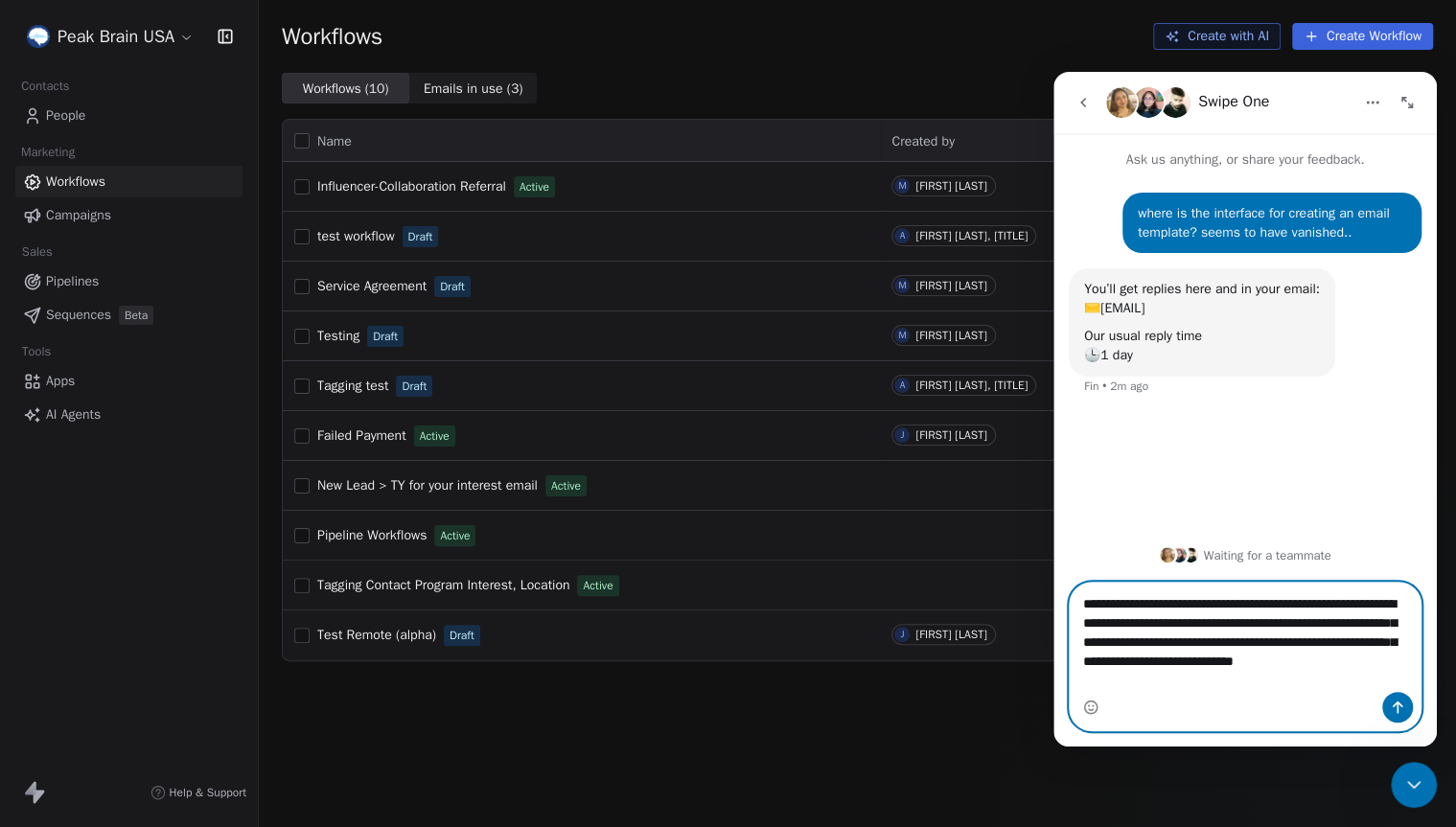 type 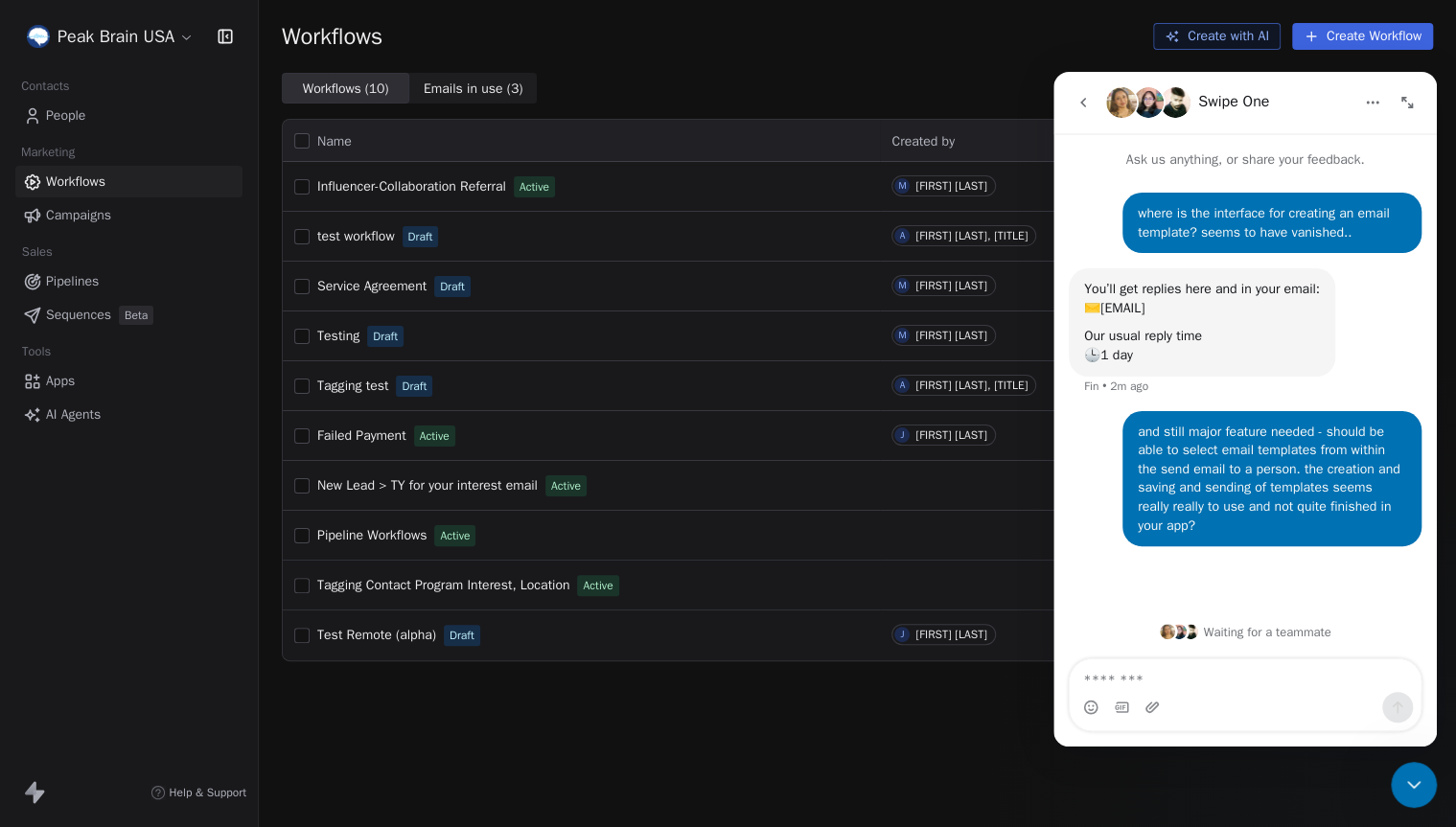 click 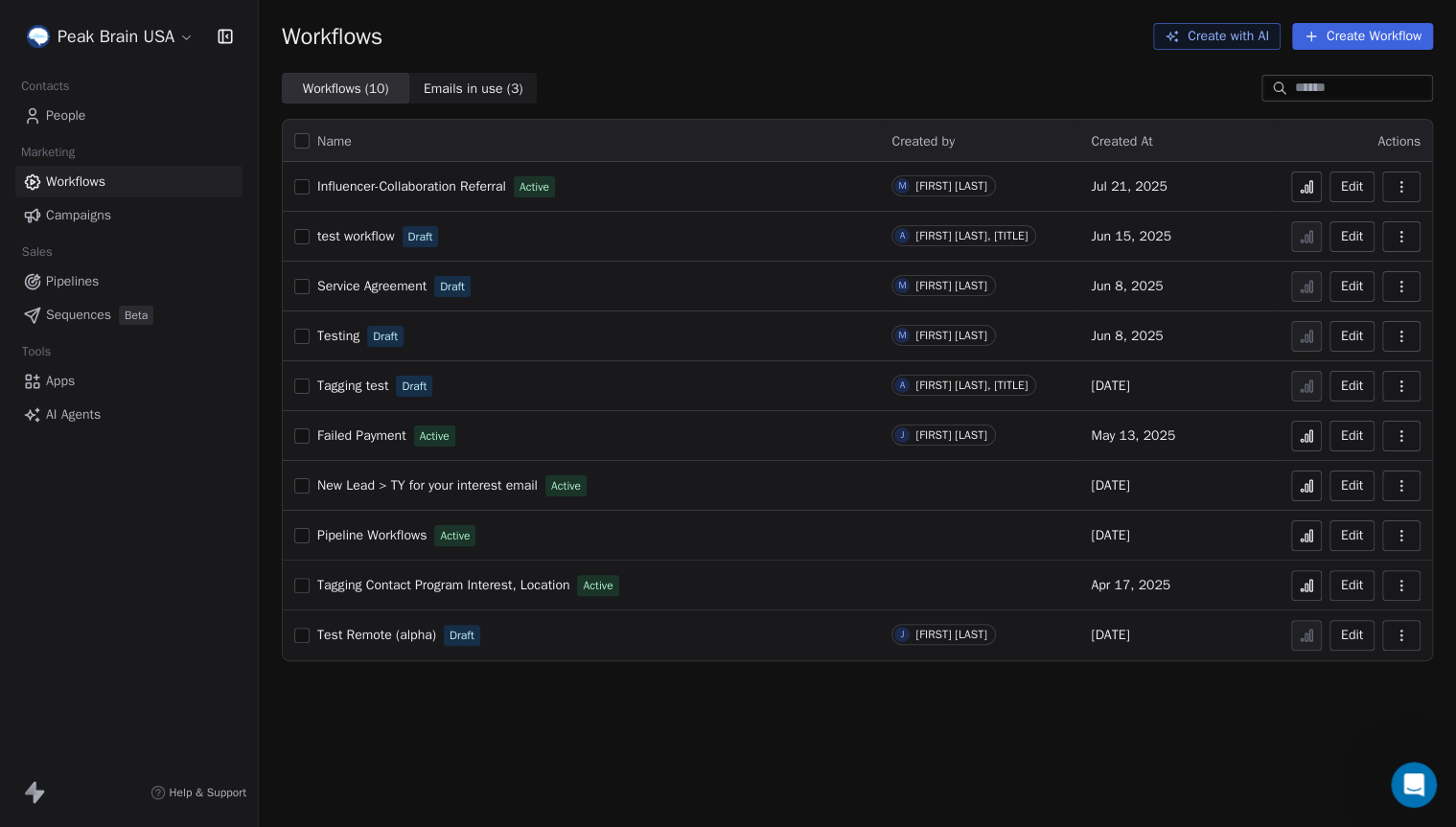 click on "Workflows ( 10 ) Workflows ( 10 ) Emails in use ( 3 ) Emails in use ( 3 )" at bounding box center (857, 88) 